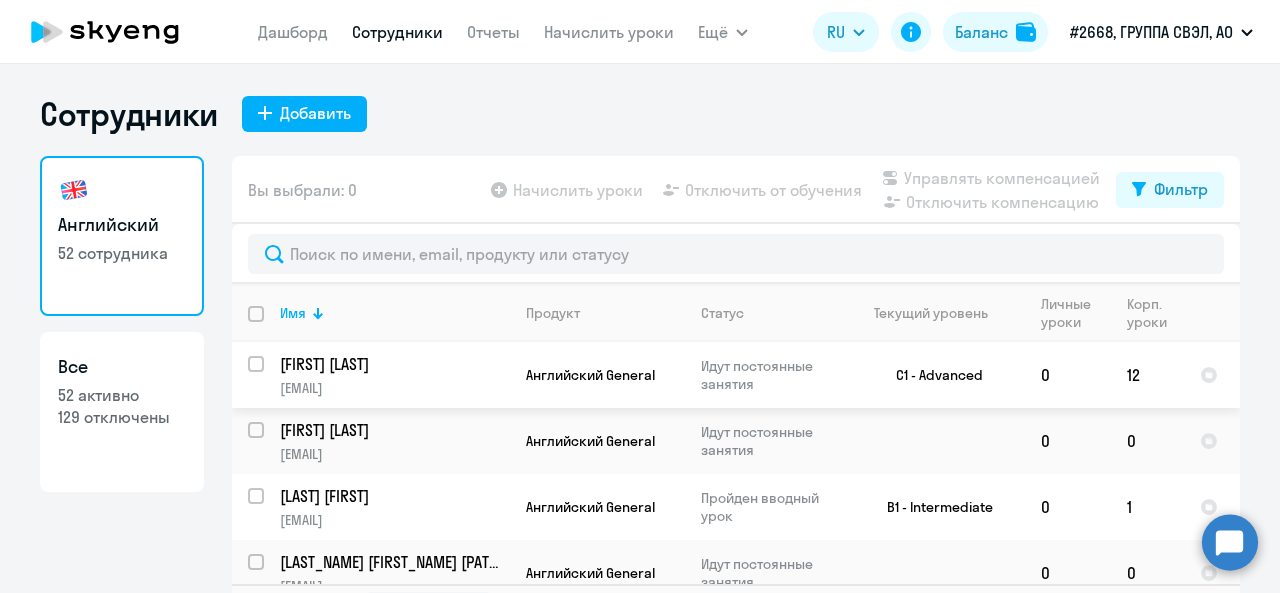 select on "30" 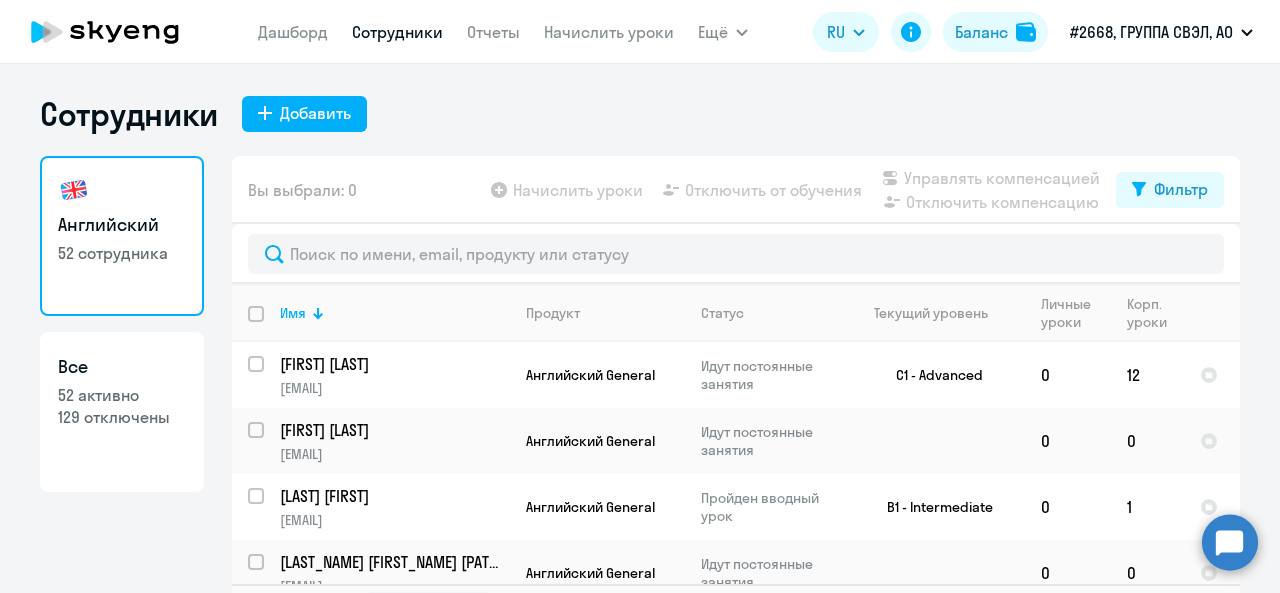 click on "Имя   Продукт   Статус   Текущий уровень   Личные уроки   Корп. уроки  [LAST] [FIRST] [EMAIL] Английский General Идут постоянные занятия C1 - Advanced  0   12
[LAST] [FIRST] [EMAIL] Английский General Идут постоянные занятия  0   0
[LAST] [FIRST] [EMAIL] Английский General Пройден вводный урок B1 - Intermediate  0   1
[LAST] [FIRST] [EMAIL] Английский General Идут постоянные занятия  0   0" 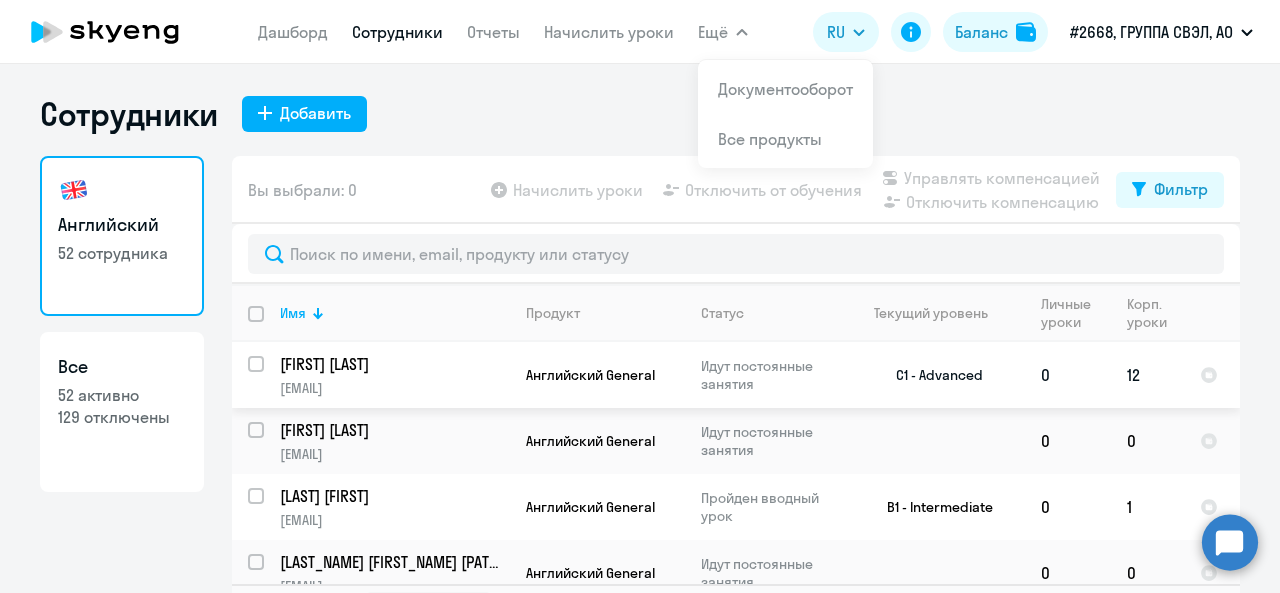 click on "[LAST_NAME] [FIRST_NAME] [EMAIL]" 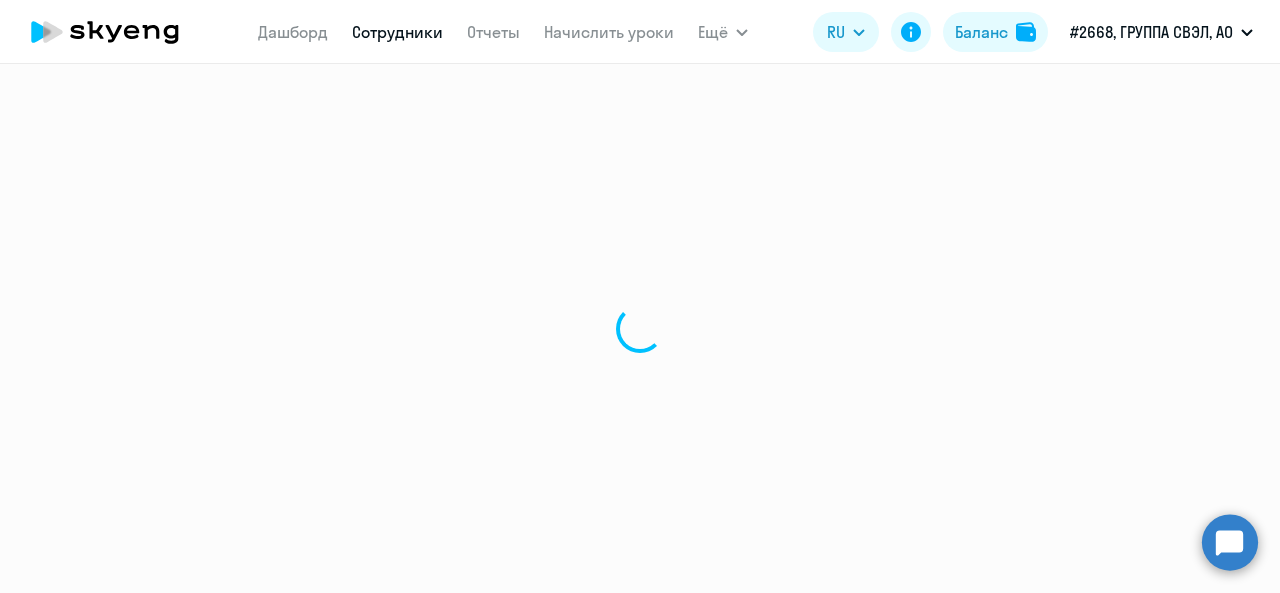 select on "english" 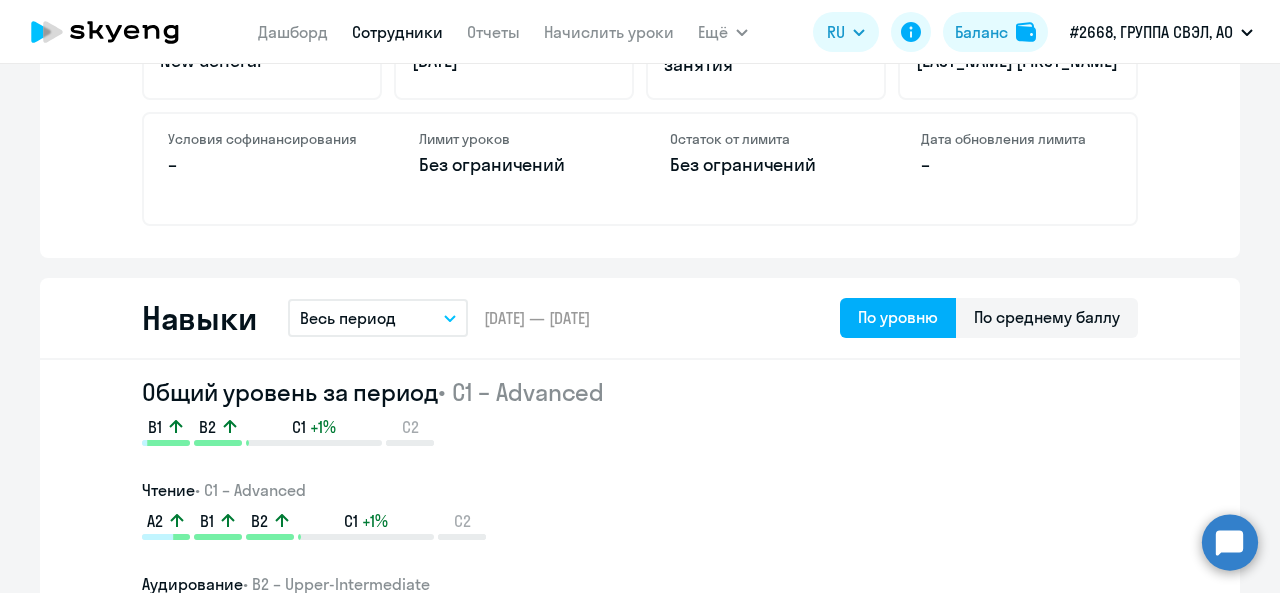 scroll, scrollTop: 900, scrollLeft: 0, axis: vertical 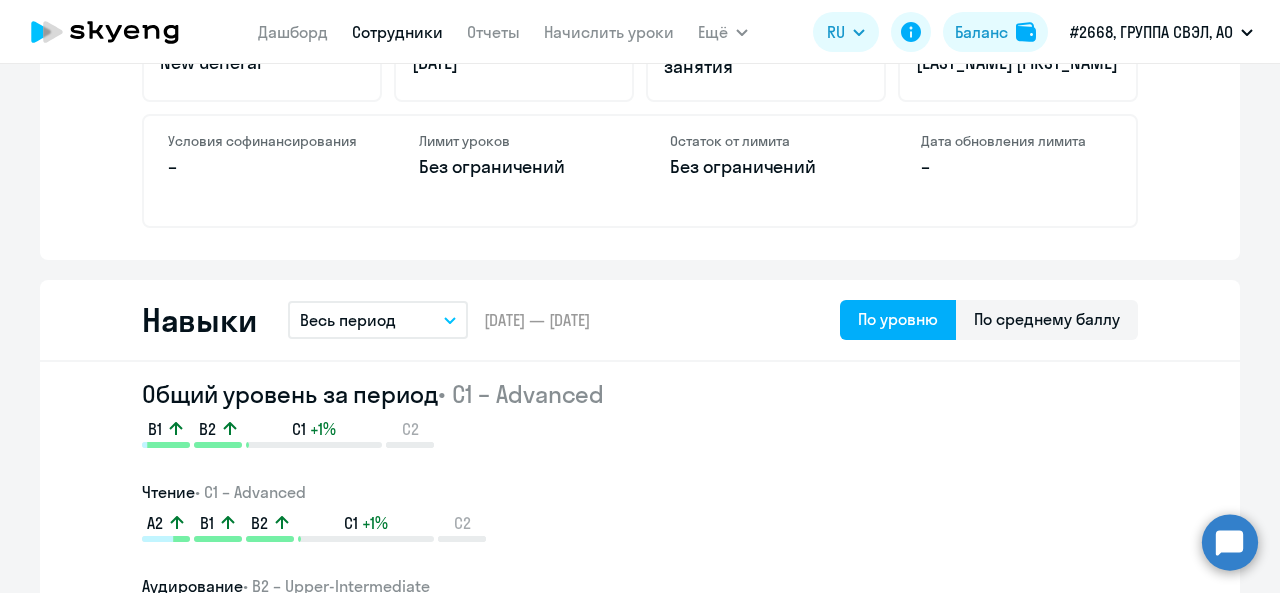 click on "Весь период" at bounding box center [378, 320] 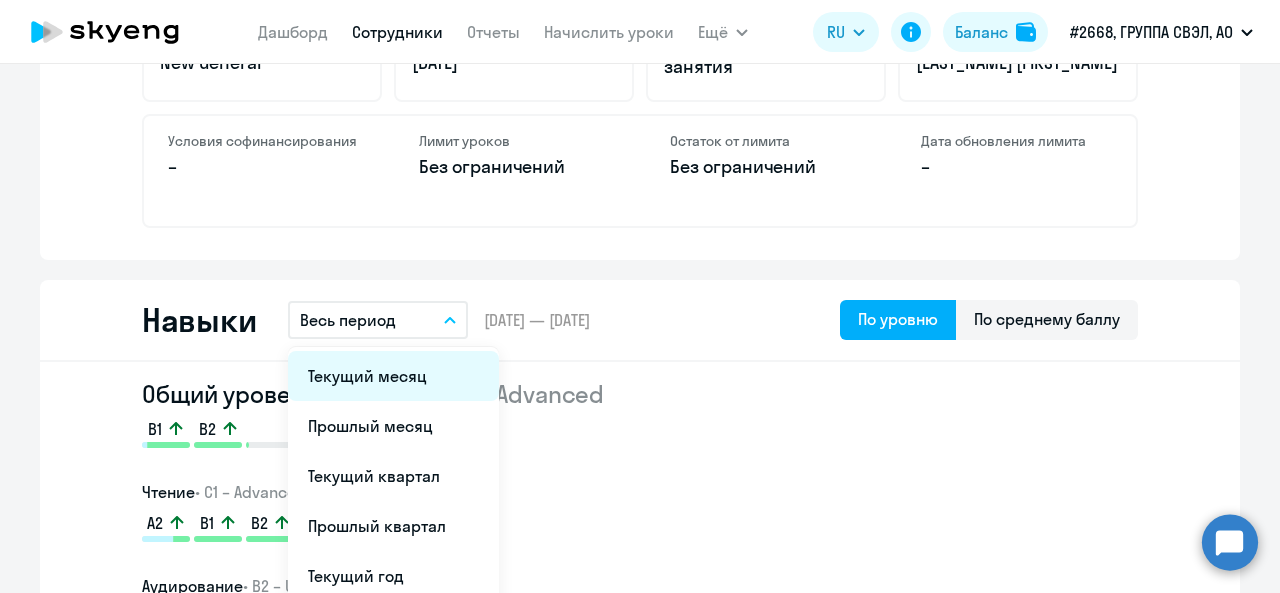 click on "Текущий месяц" at bounding box center [393, 376] 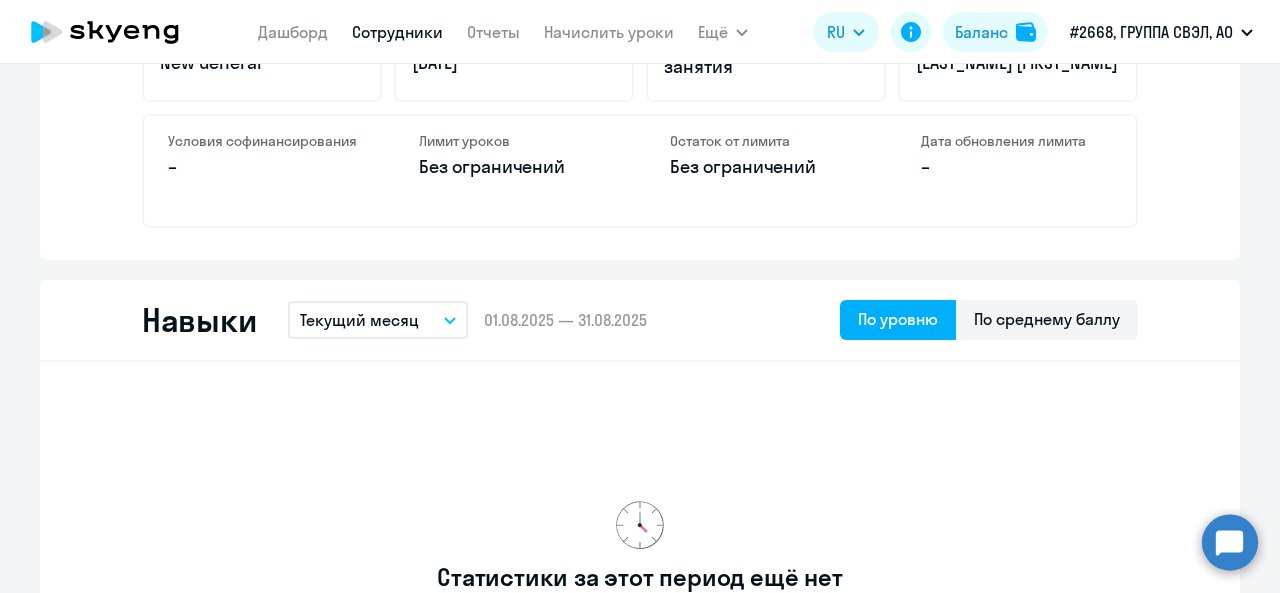 click on "Текущий месяц" at bounding box center (378, 320) 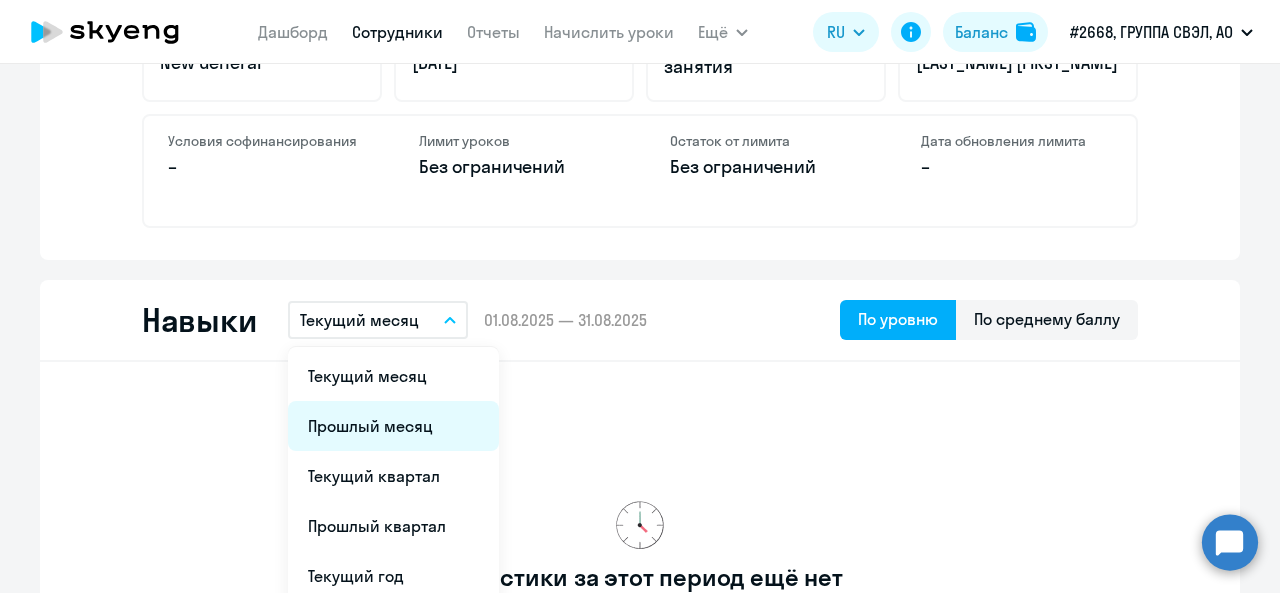 click on "Прошлый месяц" at bounding box center (393, 426) 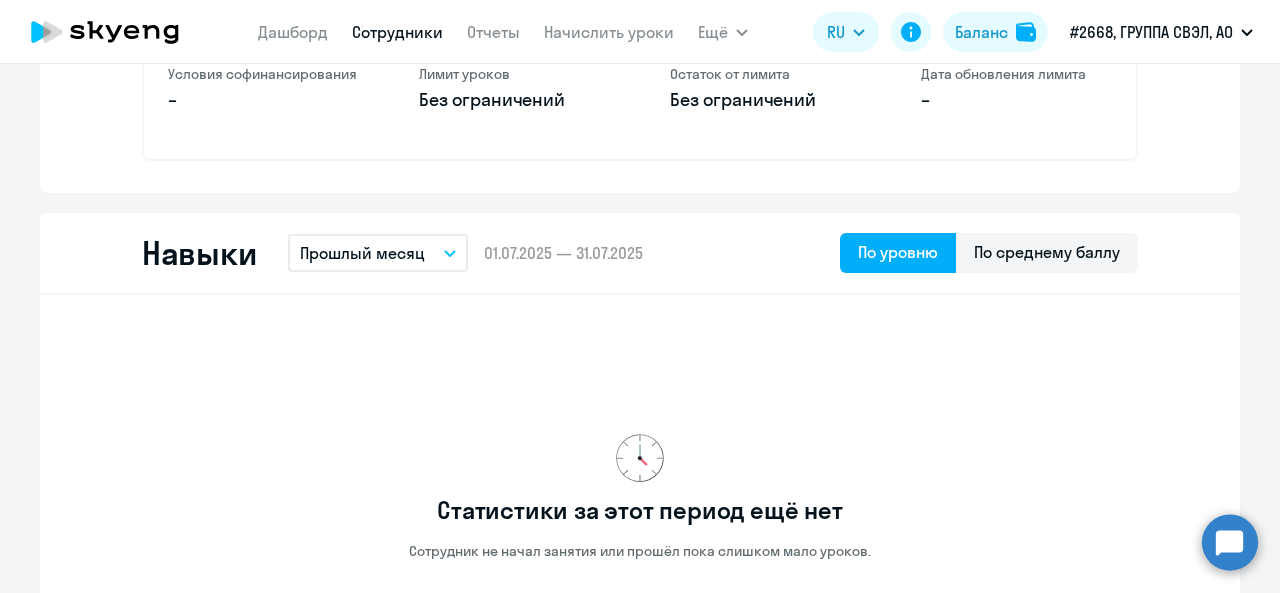 scroll, scrollTop: 900, scrollLeft: 0, axis: vertical 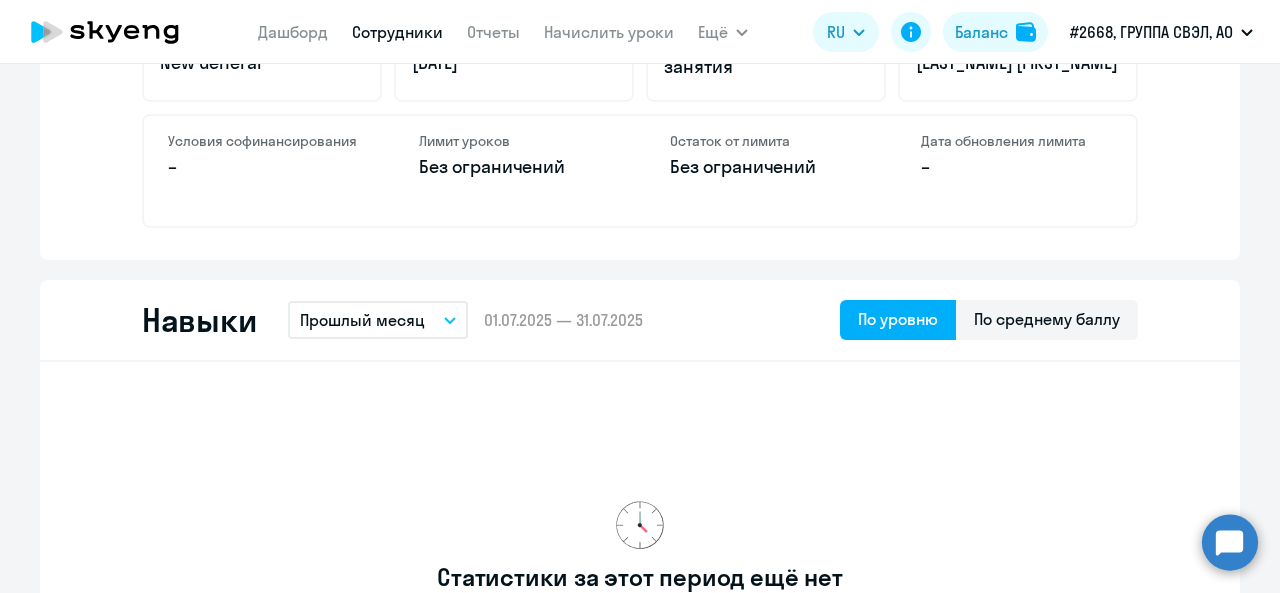click on "Прошлый месяц" at bounding box center (378, 320) 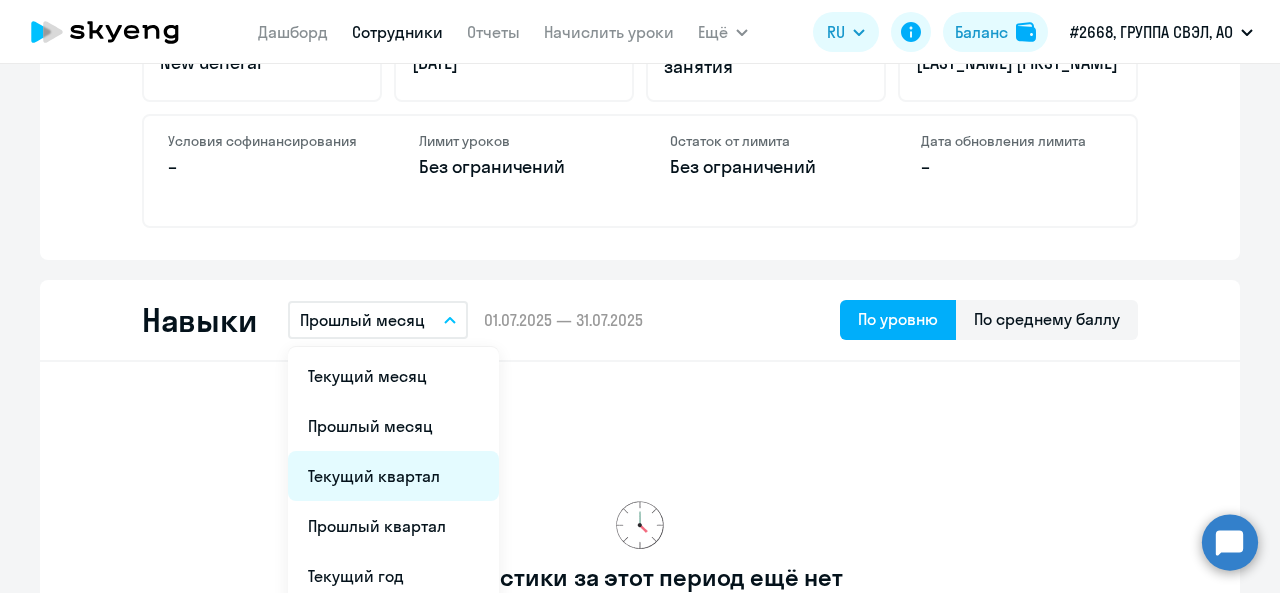 click on "Текущий квартал" at bounding box center (393, 476) 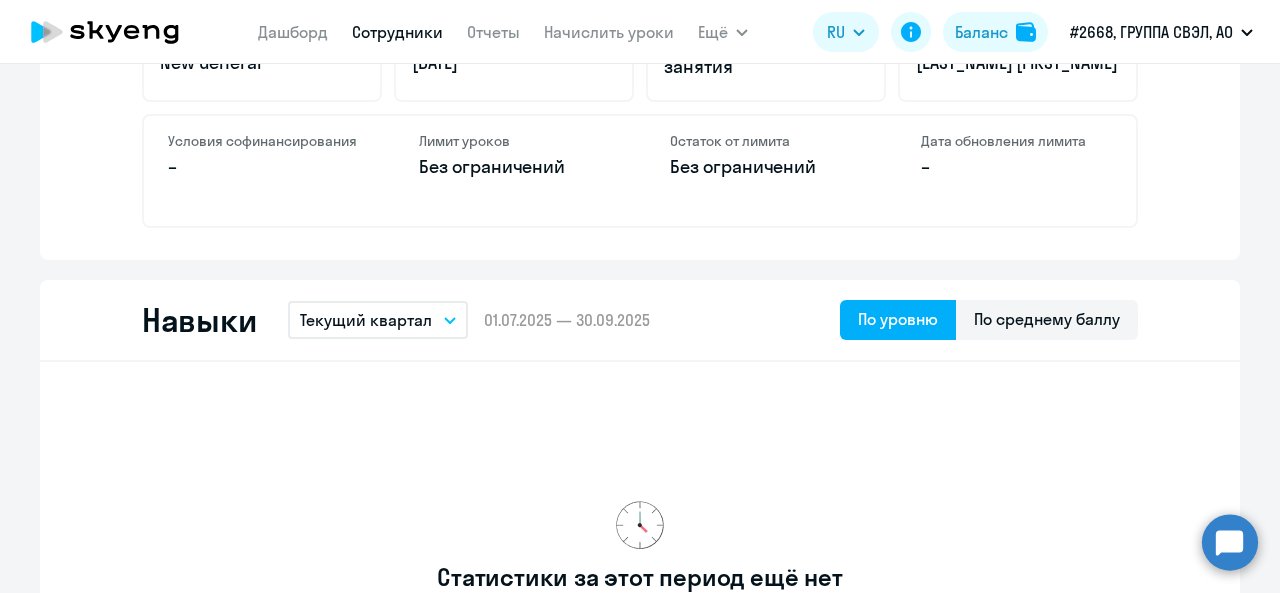 scroll, scrollTop: 1000, scrollLeft: 0, axis: vertical 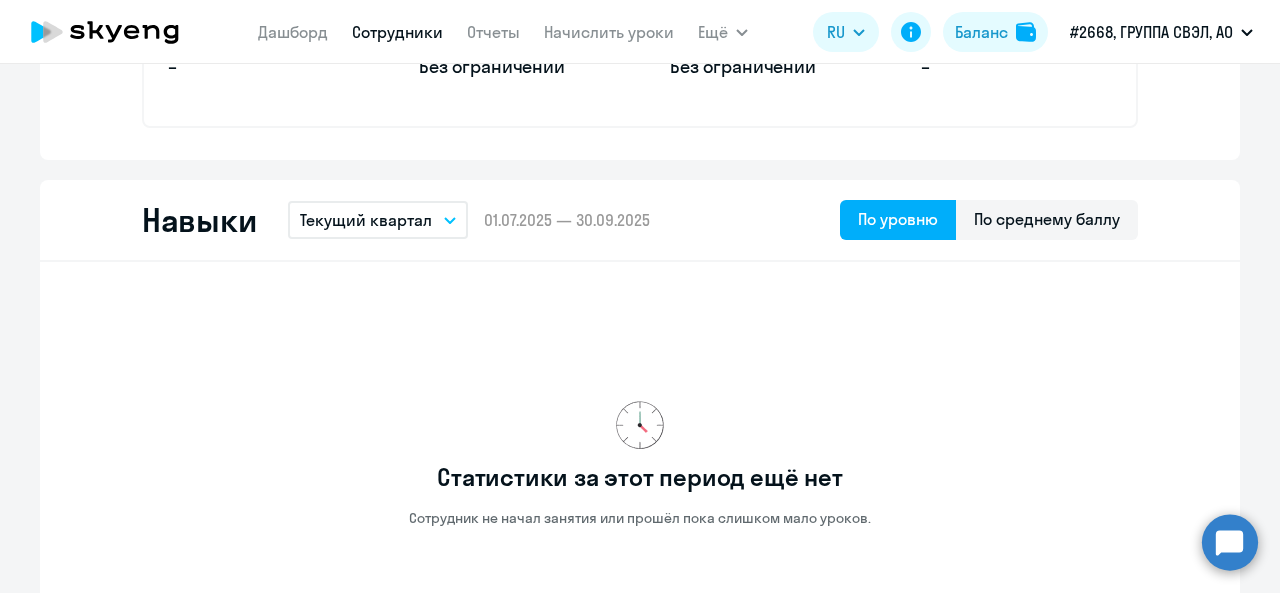 click on "Текущий квартал" at bounding box center [366, 220] 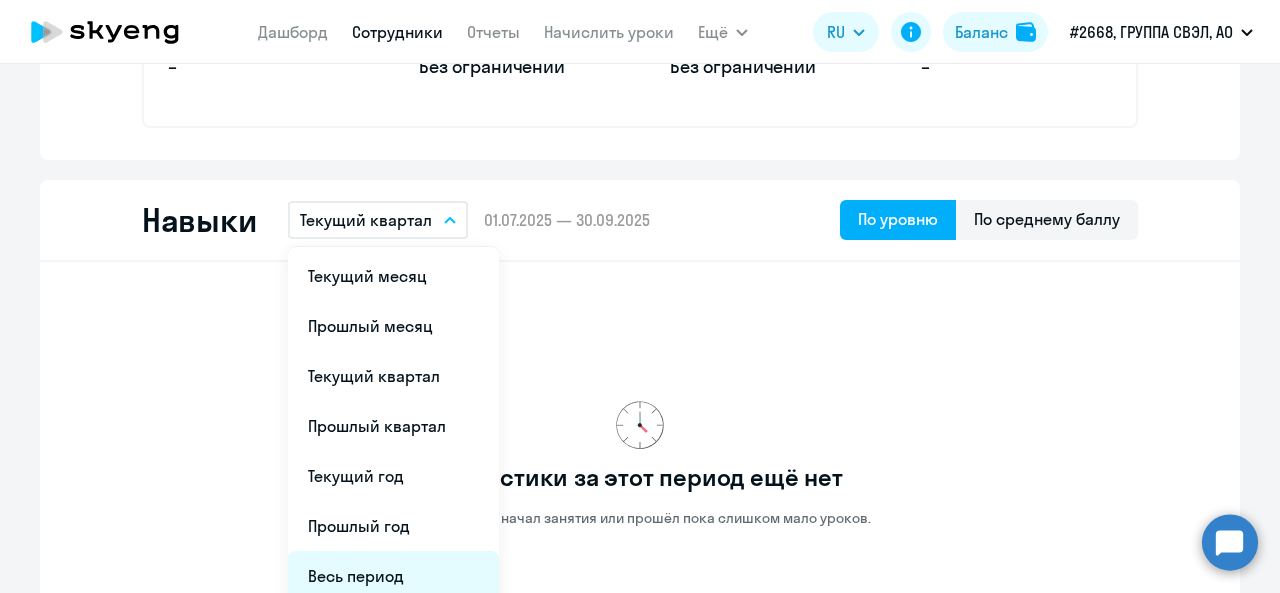 click on "Весь период" at bounding box center [393, 576] 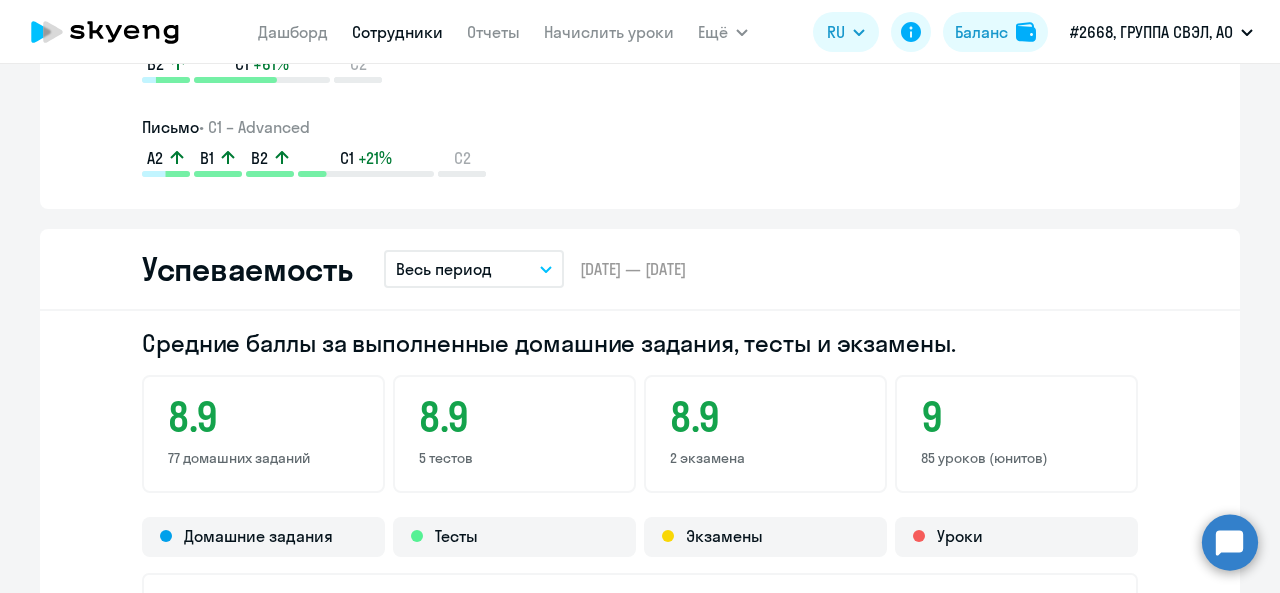 scroll, scrollTop: 1700, scrollLeft: 0, axis: vertical 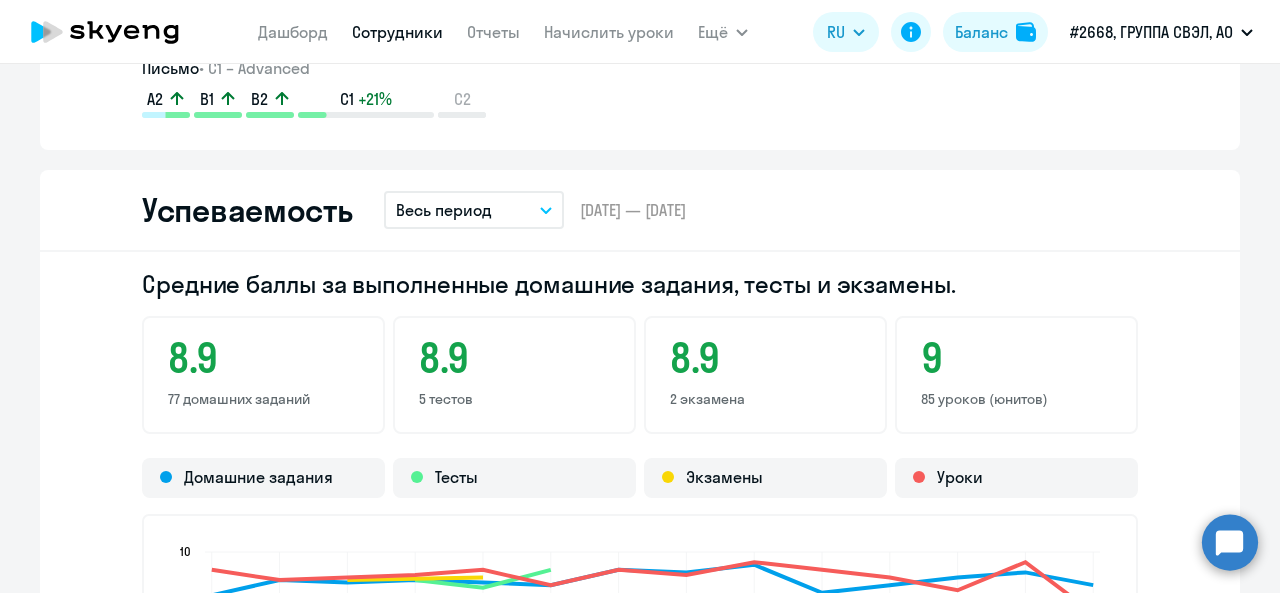 click on "Весь период" at bounding box center [444, 210] 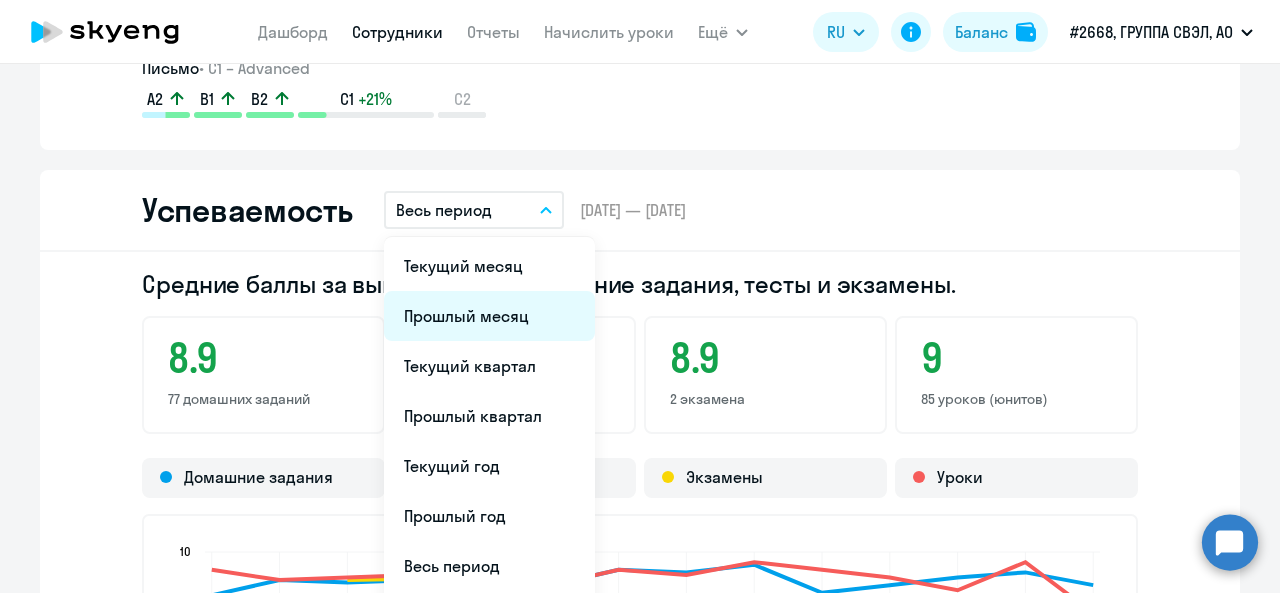 click on "Прошлый месяц" at bounding box center (489, 316) 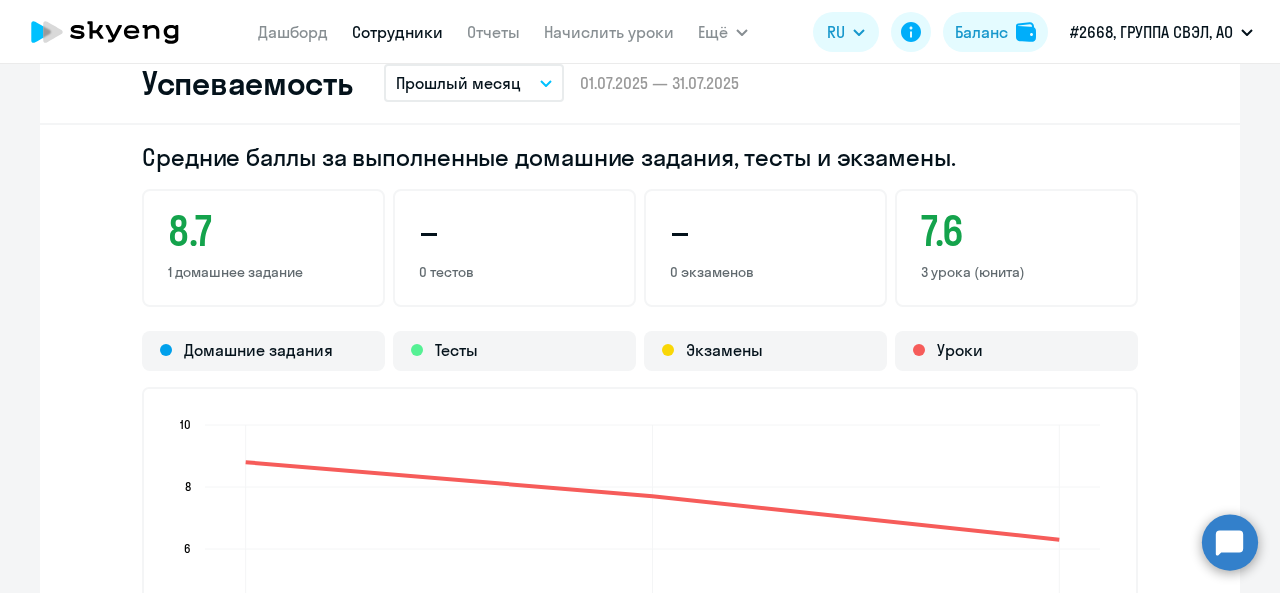 scroll, scrollTop: 1800, scrollLeft: 0, axis: vertical 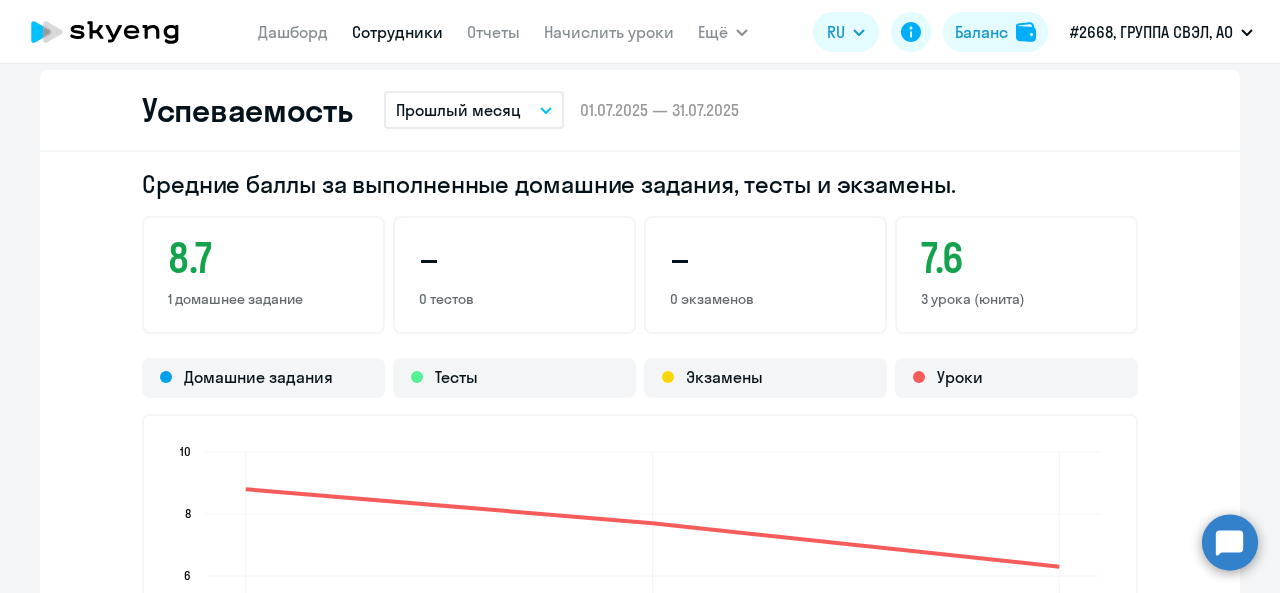 click on "Прошлый месяц" at bounding box center [458, 110] 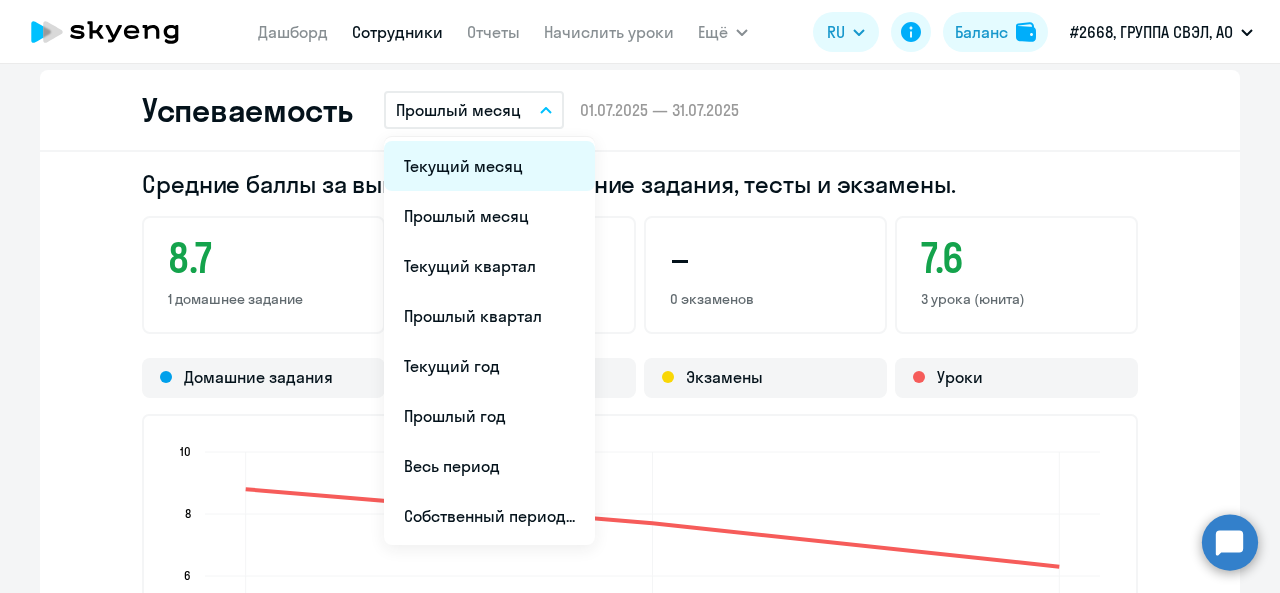 click on "Текущий месяц" at bounding box center (489, 166) 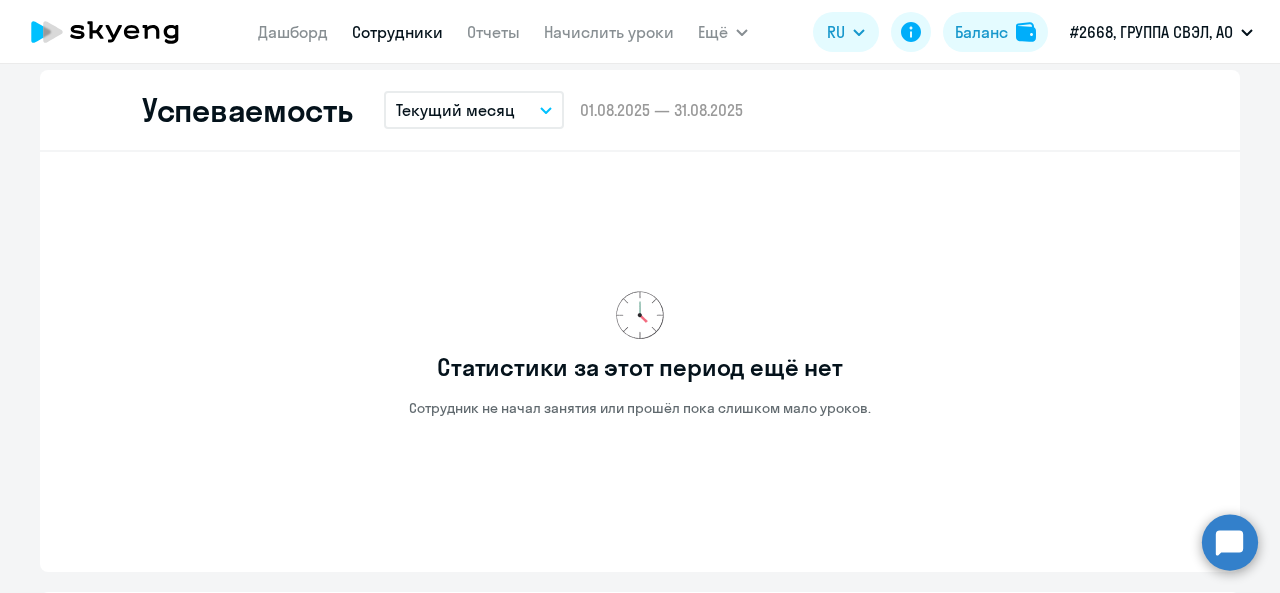 click on "Текущий месяц" at bounding box center [455, 110] 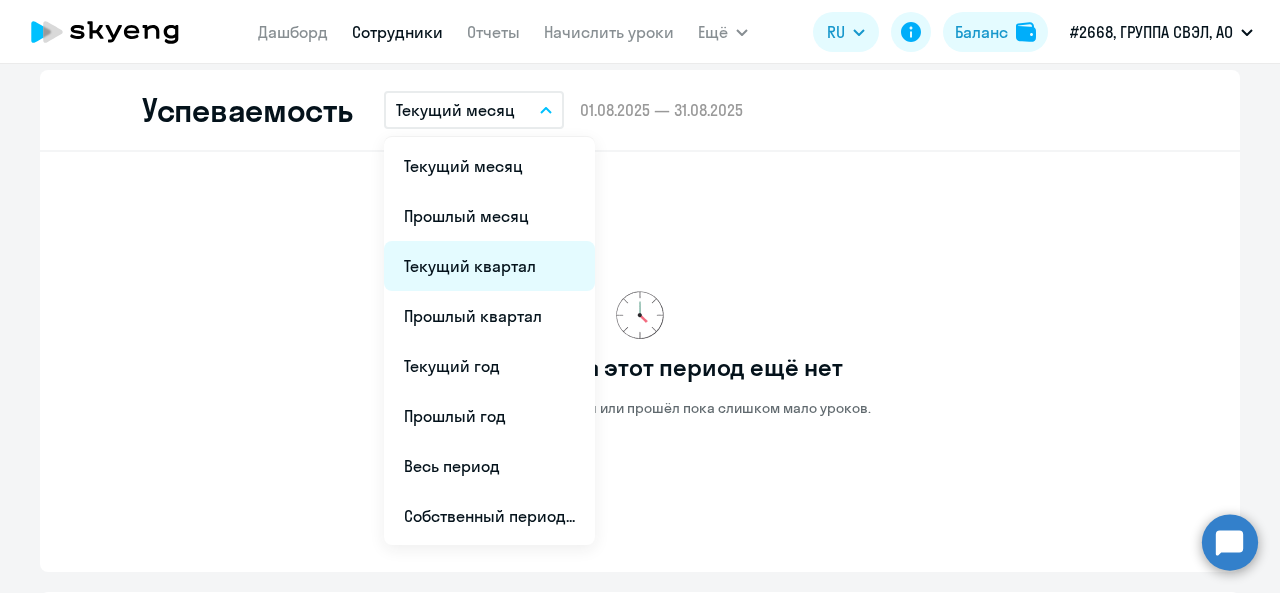 click on "Текущий квартал" at bounding box center (489, 266) 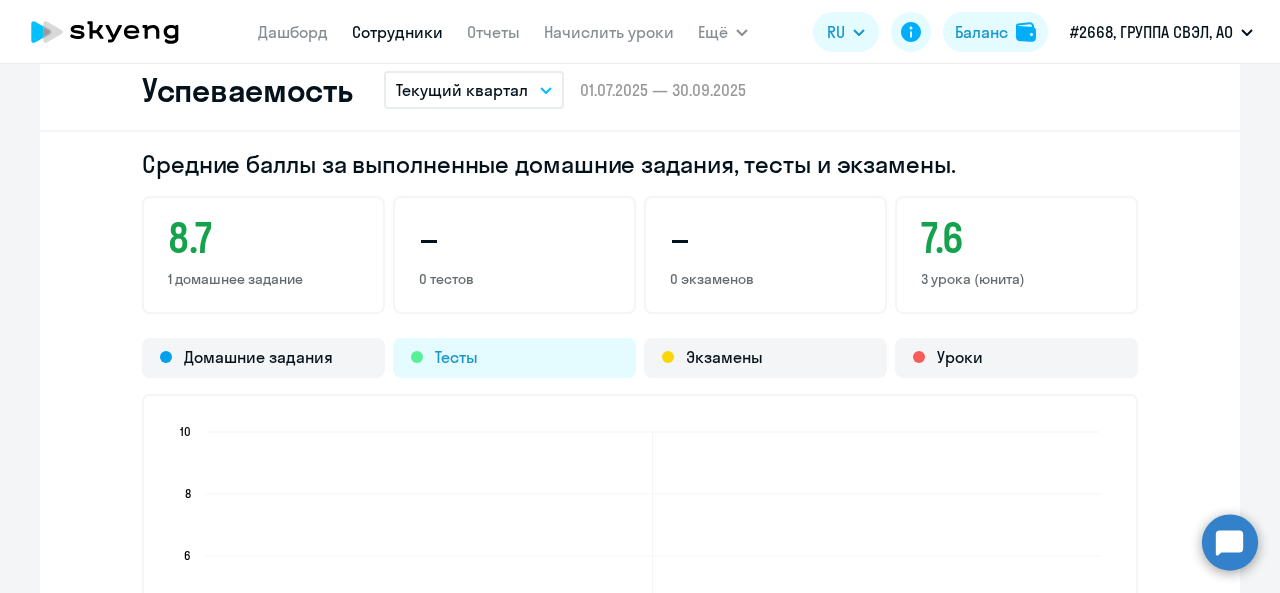 scroll, scrollTop: 1700, scrollLeft: 0, axis: vertical 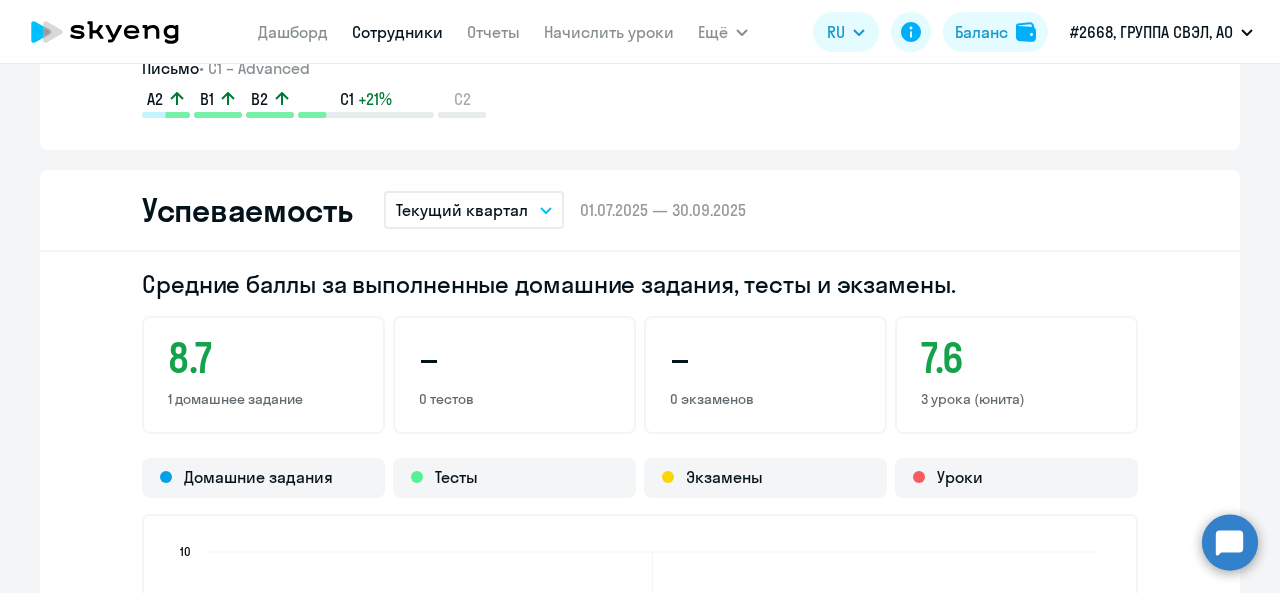 click on "Текущий квартал" at bounding box center [462, 210] 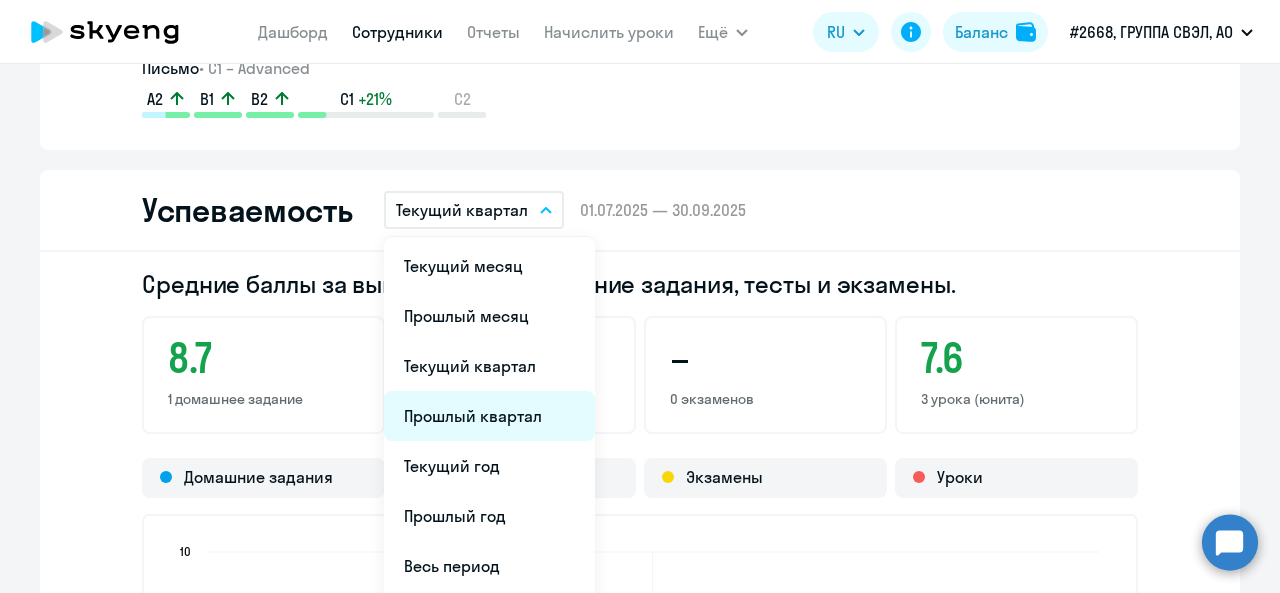 click on "Прошлый квартал" at bounding box center [489, 416] 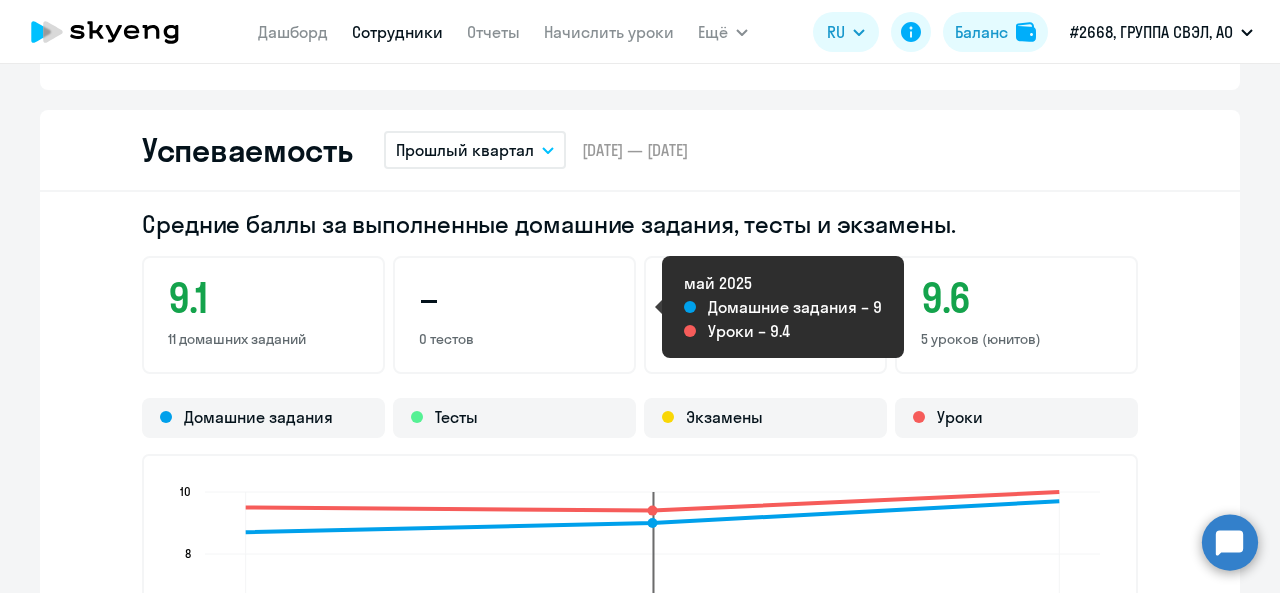 scroll, scrollTop: 1700, scrollLeft: 0, axis: vertical 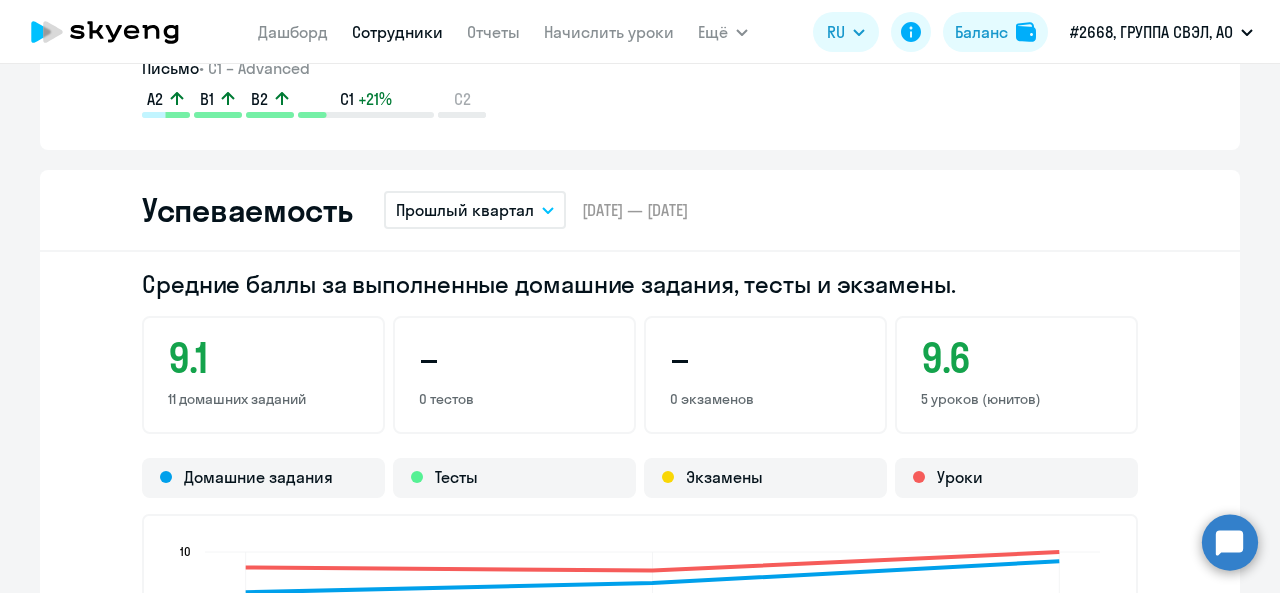 click on "Прошлый квартал" at bounding box center (465, 210) 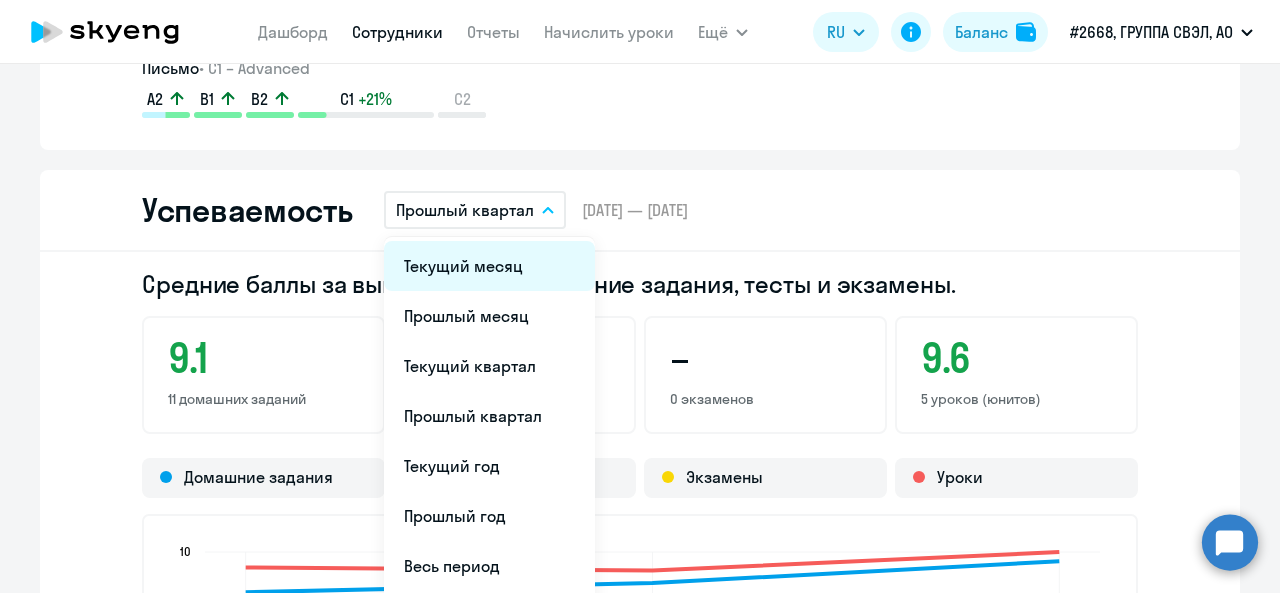 click on "Текущий месяц" at bounding box center [489, 266] 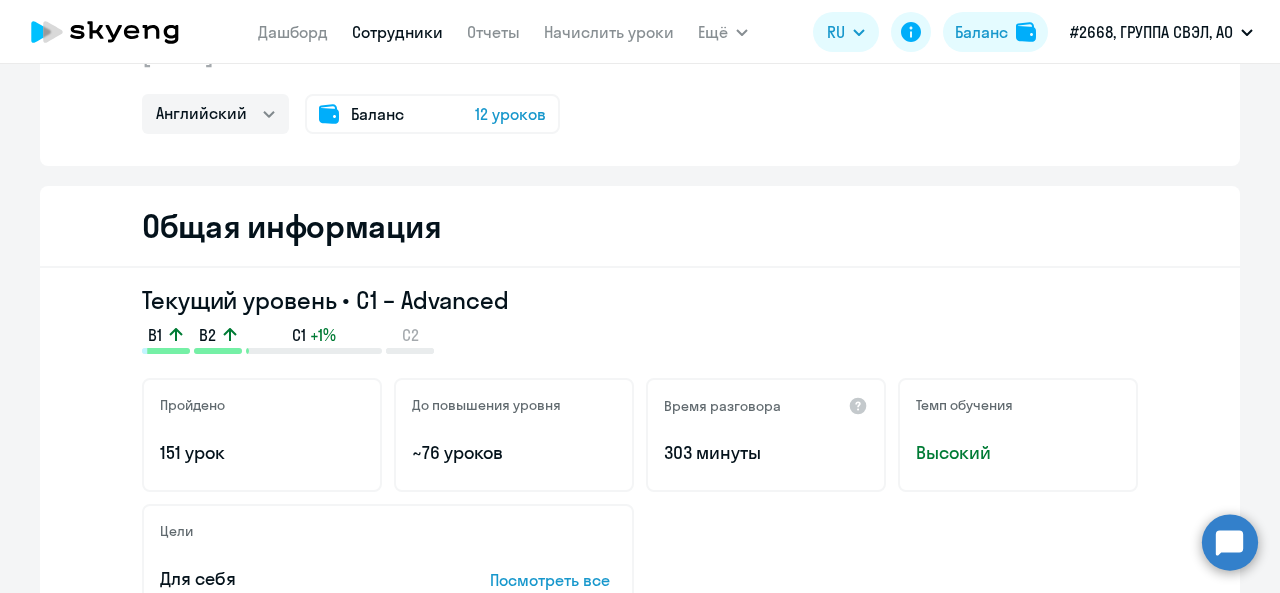 scroll, scrollTop: 0, scrollLeft: 0, axis: both 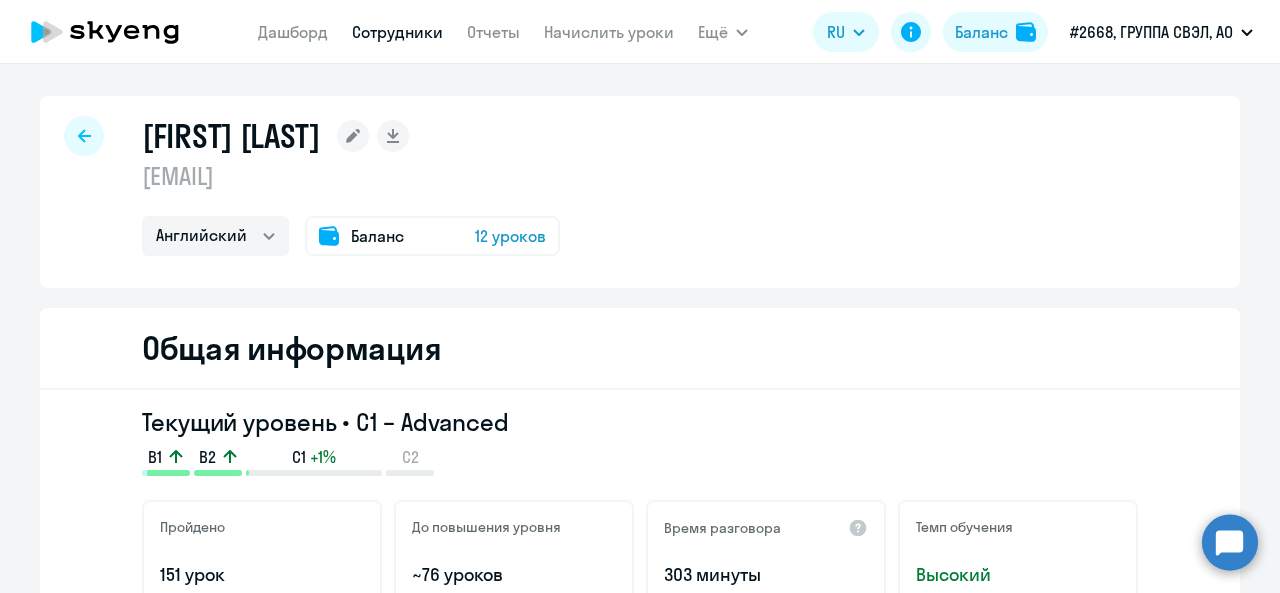 click on "[LAST_NAME] [FIRST_NAME]
[EMAIL]  Английский
Баланс 12 уроков" 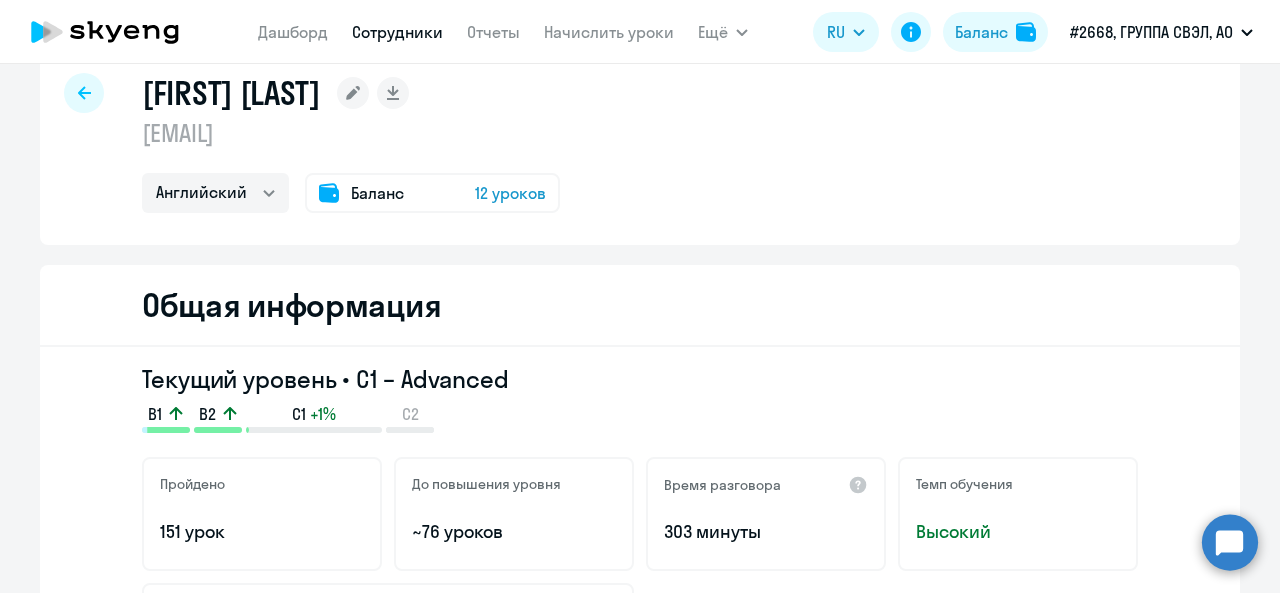 scroll, scrollTop: 0, scrollLeft: 0, axis: both 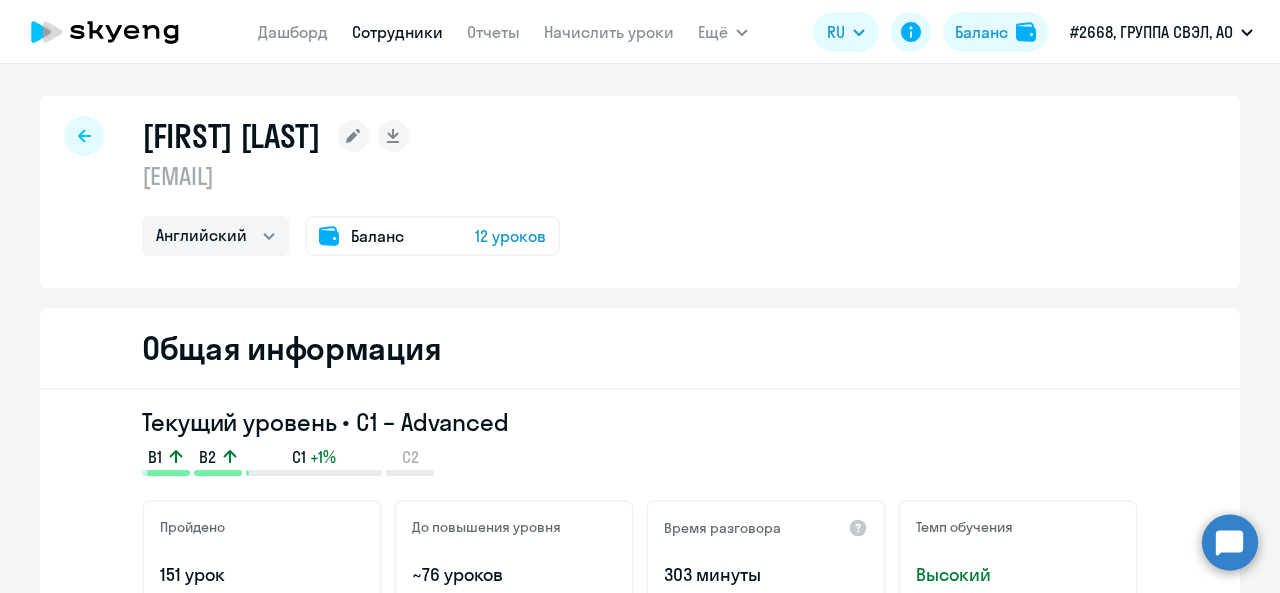 click on "Общая информация" 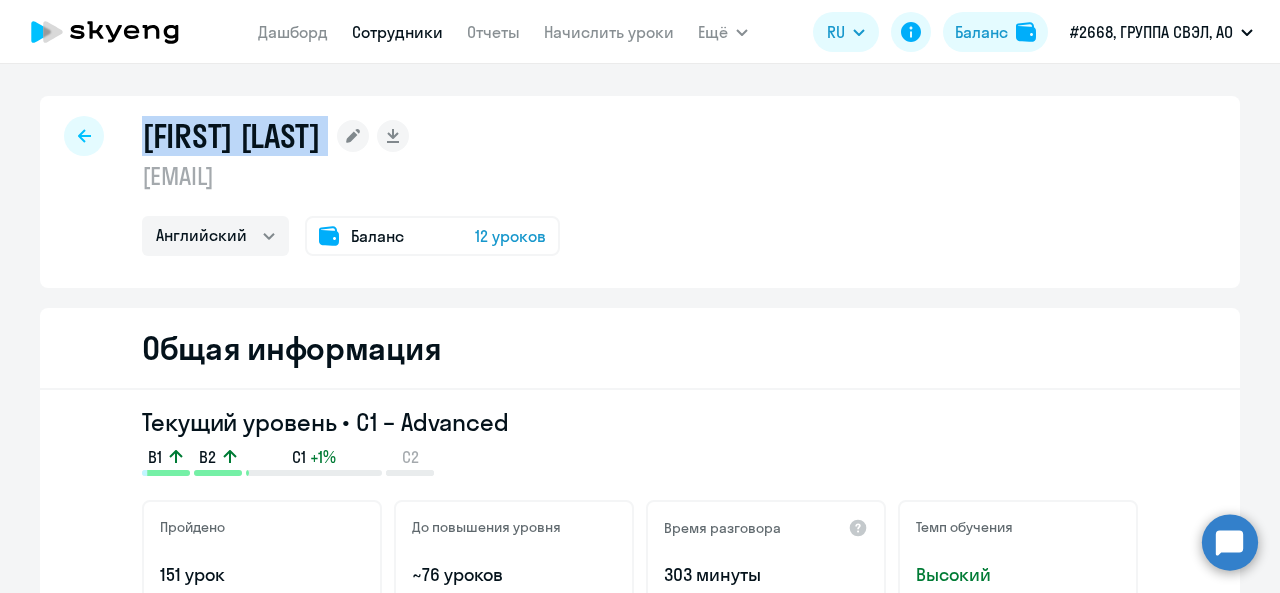 drag, startPoint x: 134, startPoint y: 177, endPoint x: 132, endPoint y: 145, distance: 32.06244 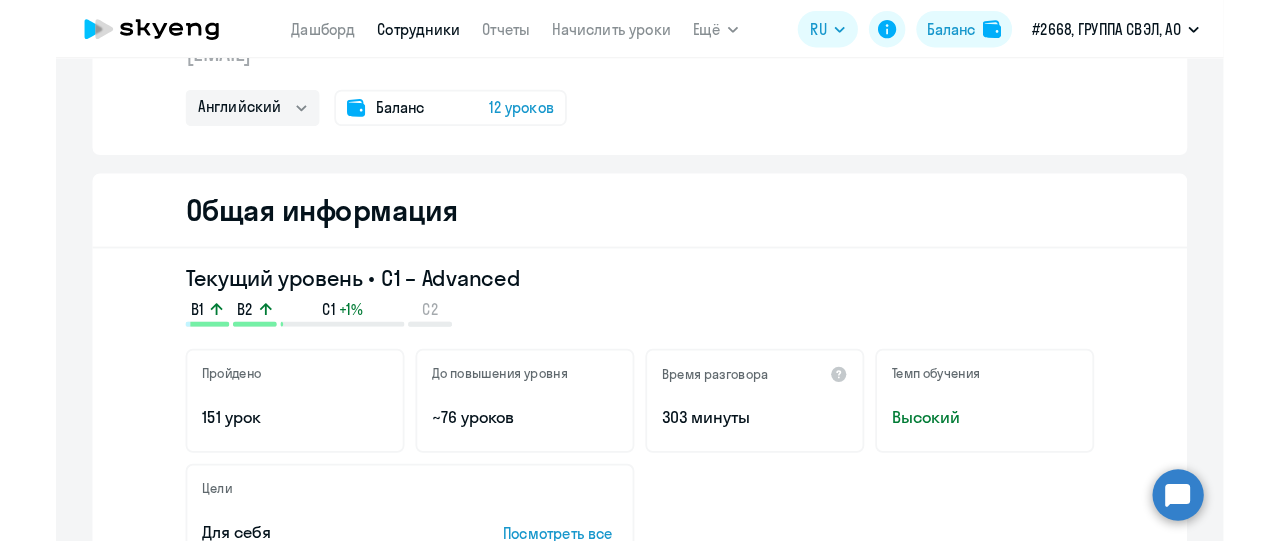 scroll, scrollTop: 0, scrollLeft: 0, axis: both 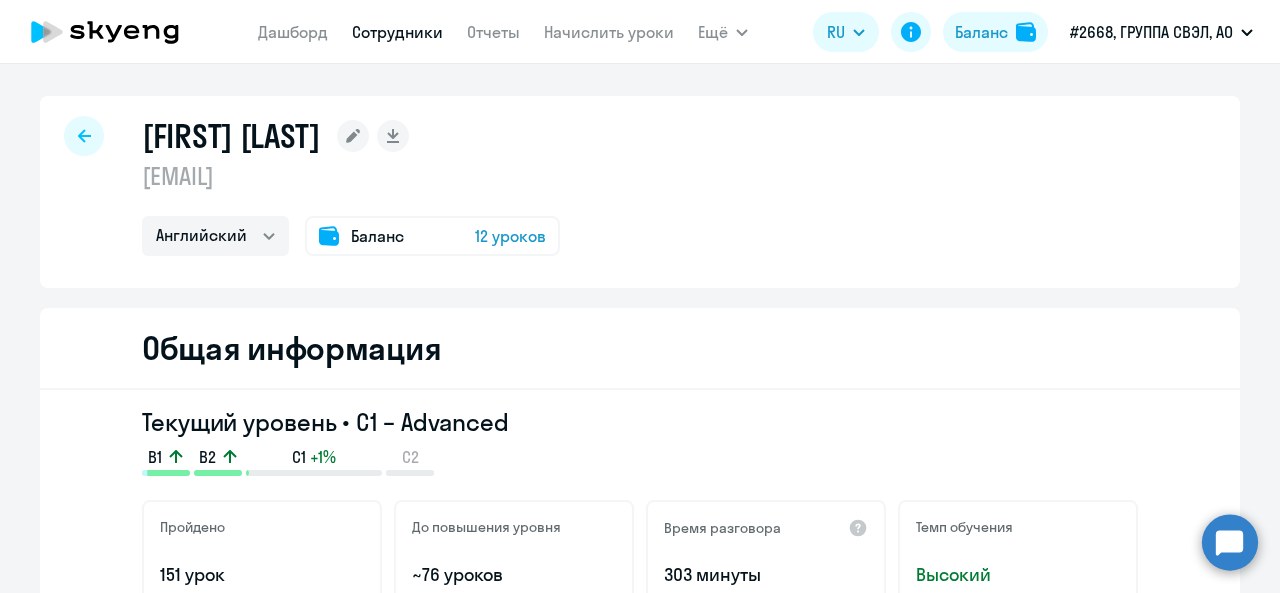 click on "[LAST_NAME] [FIRST_NAME]
[EMAIL]  Английский
Баланс 12 уроков" 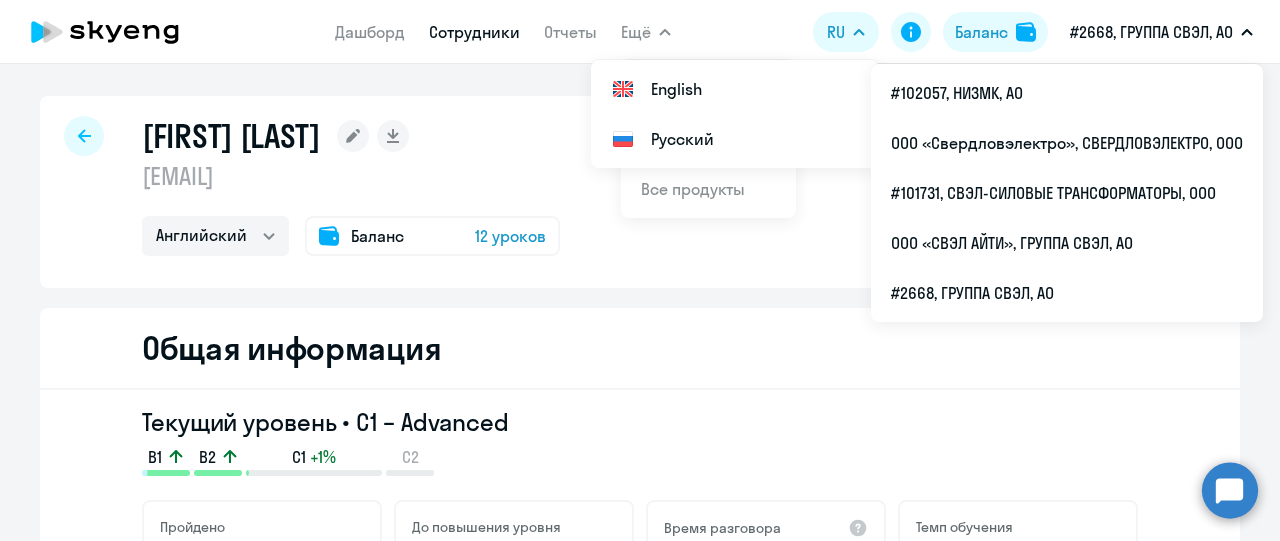 click on "[LAST] [FIRST]
[EMAIL]  Английский
Баланс [NUMBER] уроков Общая информация  Текущий уровень • C1 – Advanced   B1
B2
C1   +1%  C2 Пройдено  [NUMBER] урок  До повышения уровня  ~[NUMBER] уроков  Время разговора
[NUMBER] минуты  Темп обучения  Высокий  Цели Для себя Посмотреть все Английский General
Добавить продукт  Название курса  New General  Обучение начато
[DATE]  Статус  Идут постоянные занятия  Преподаватель  [LAST] [FIRST]  Условия софинансирования – Лимит уроков  Без ограничений  Остаток от лимита  Без ограничений  Дата обновления лимита – Навыки  Весь период
–  B1" at bounding box center [640, 302] 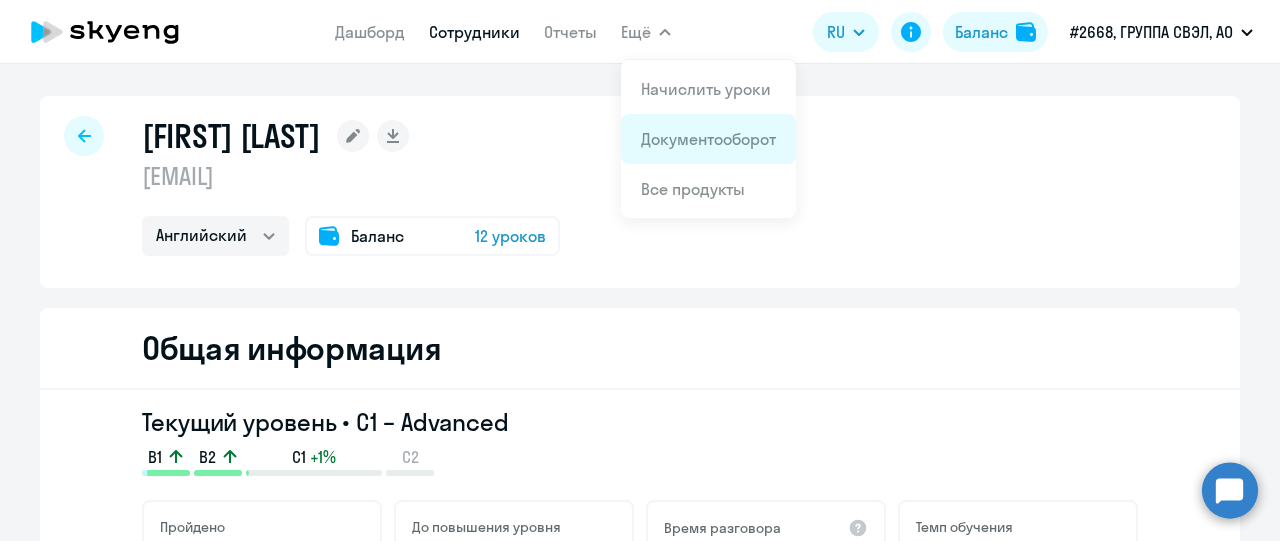 click on "Документооборот" at bounding box center [708, 139] 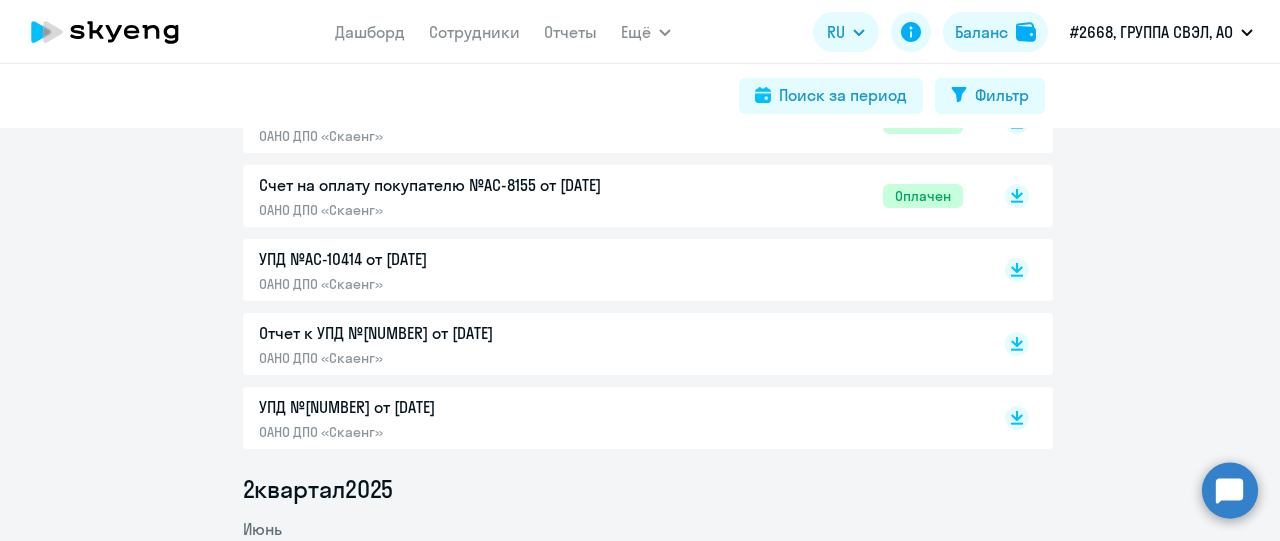 scroll, scrollTop: 800, scrollLeft: 0, axis: vertical 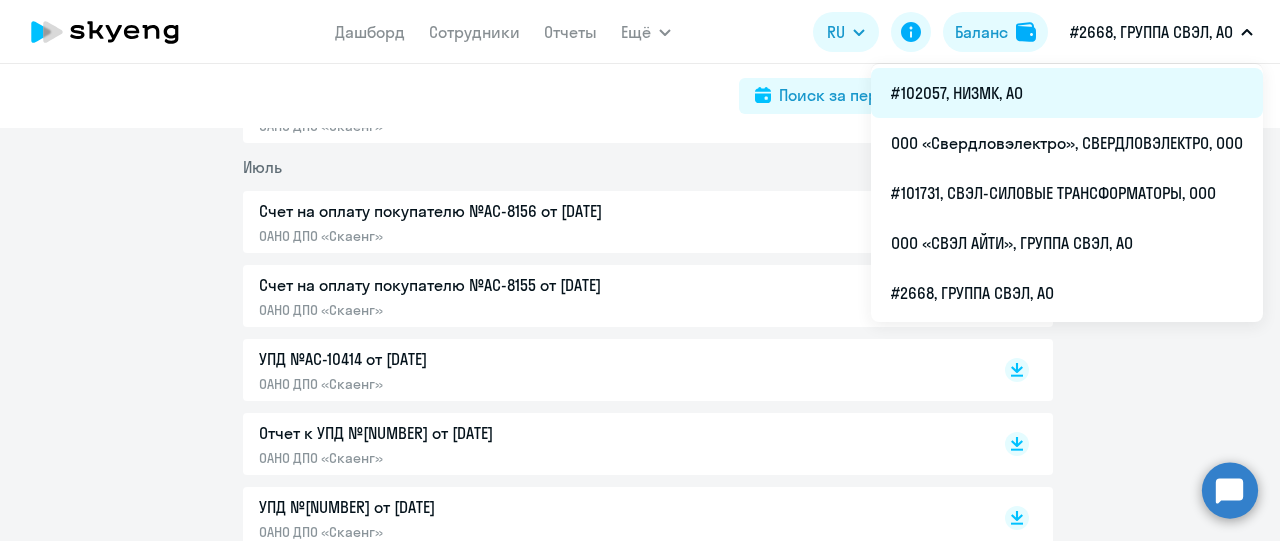 click on "#102057, НИЗМК, АО" at bounding box center [1067, 93] 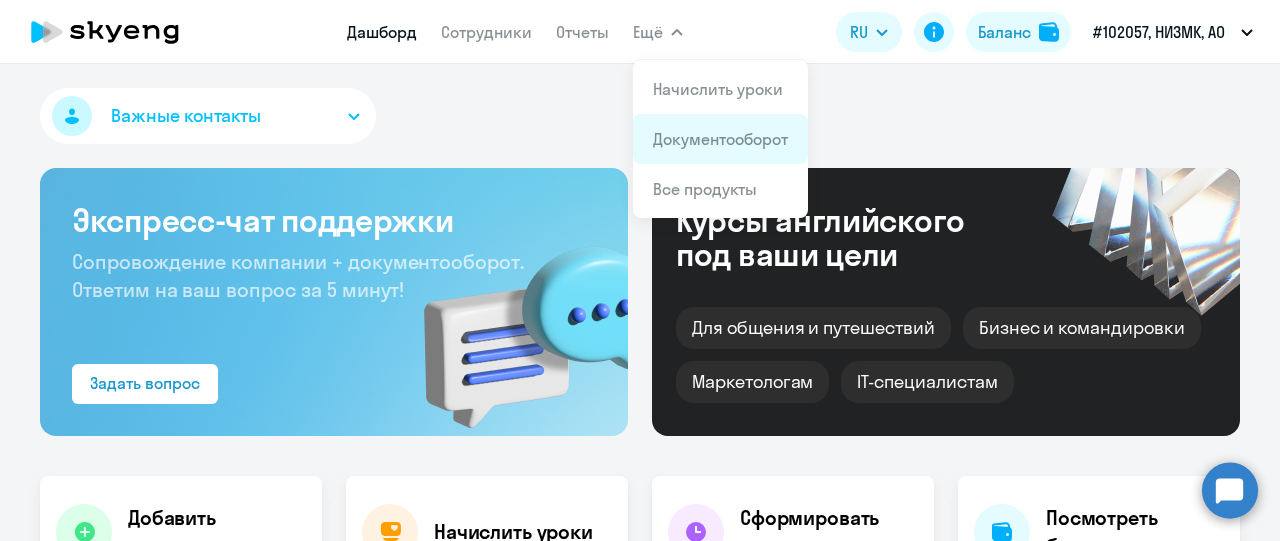 click on "Документооборот" at bounding box center [720, 139] 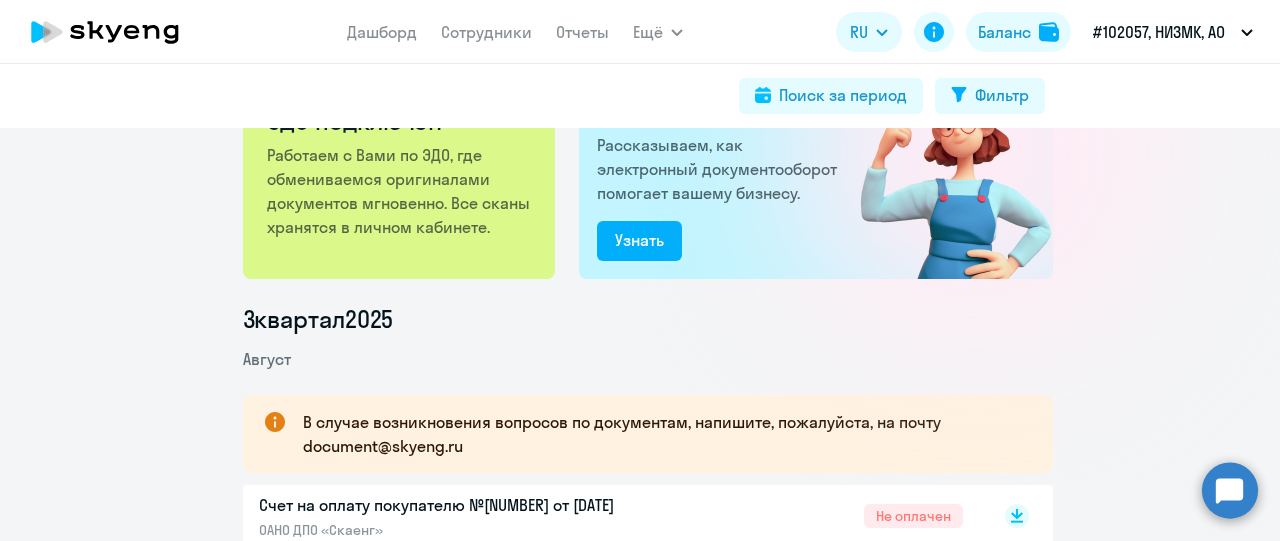 scroll, scrollTop: 0, scrollLeft: 0, axis: both 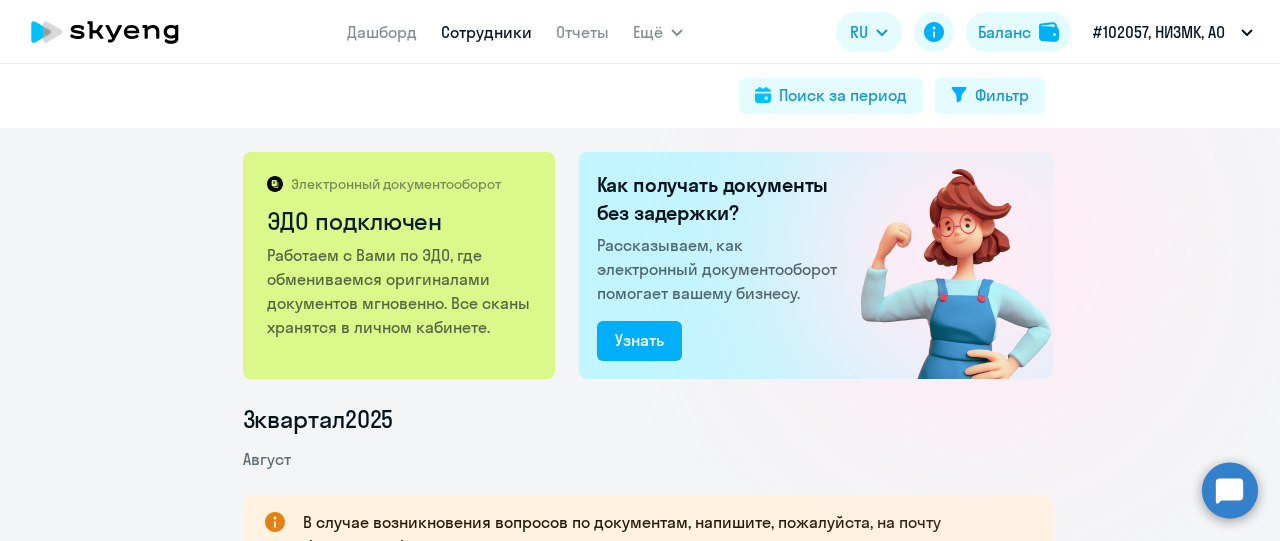 click on "Сотрудники" at bounding box center (486, 32) 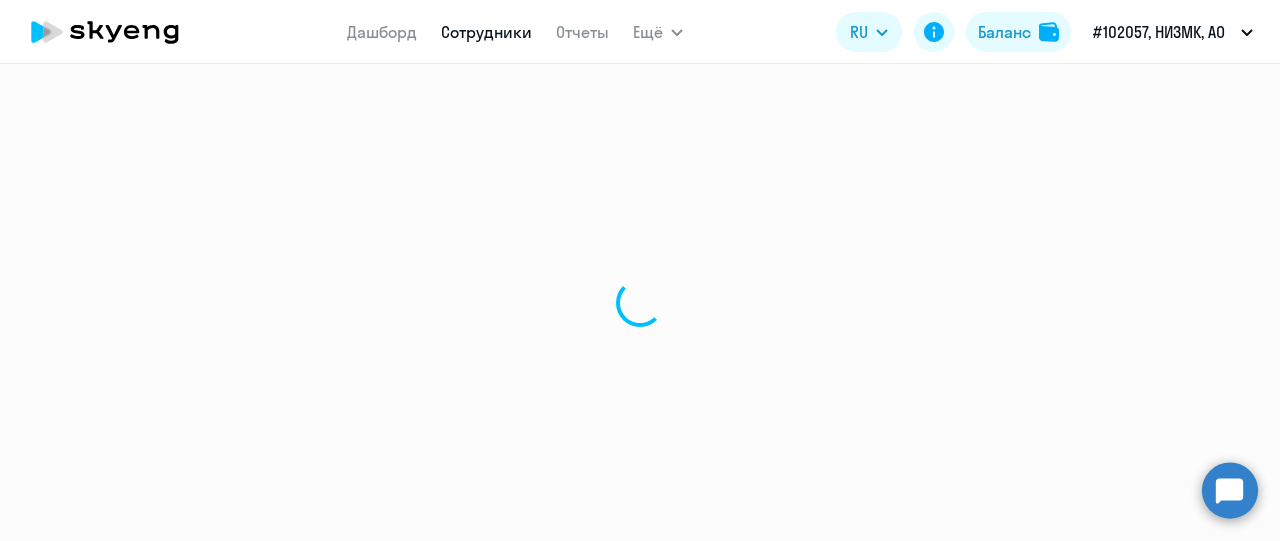 select on "30" 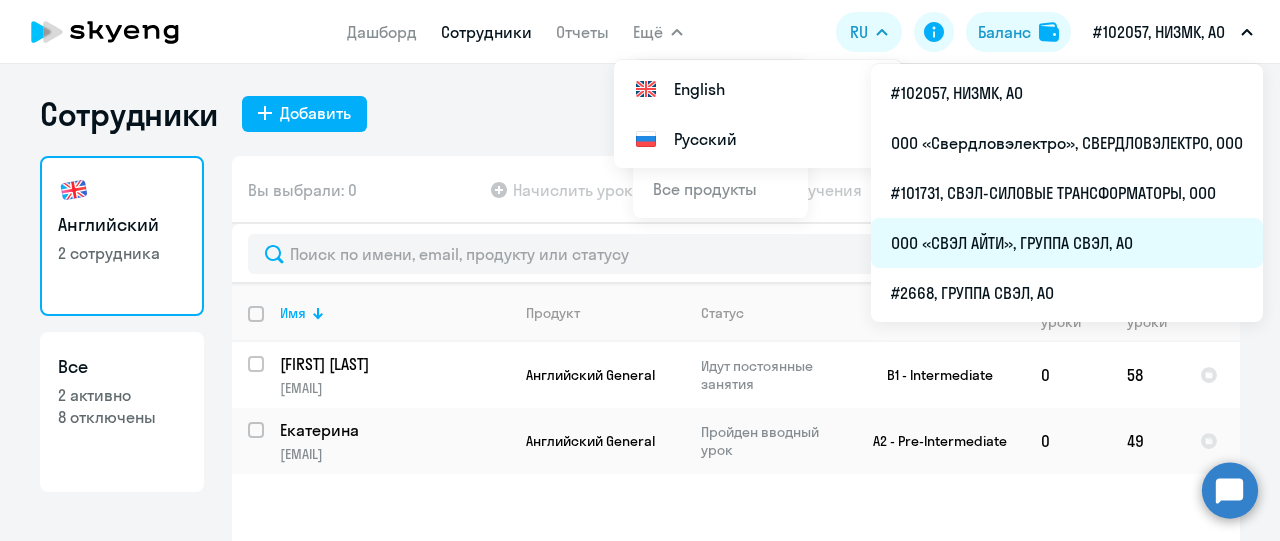 click on "ООО «СВЭЛ АЙТИ», ГРУППА СВЭЛ, АО" at bounding box center (1067, 243) 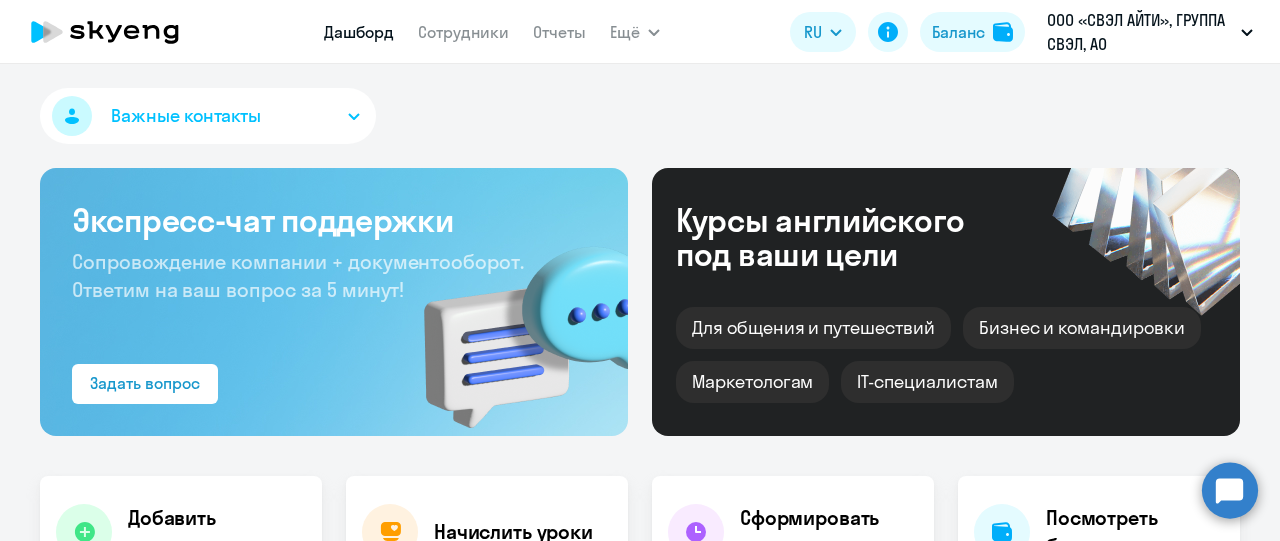select on "30" 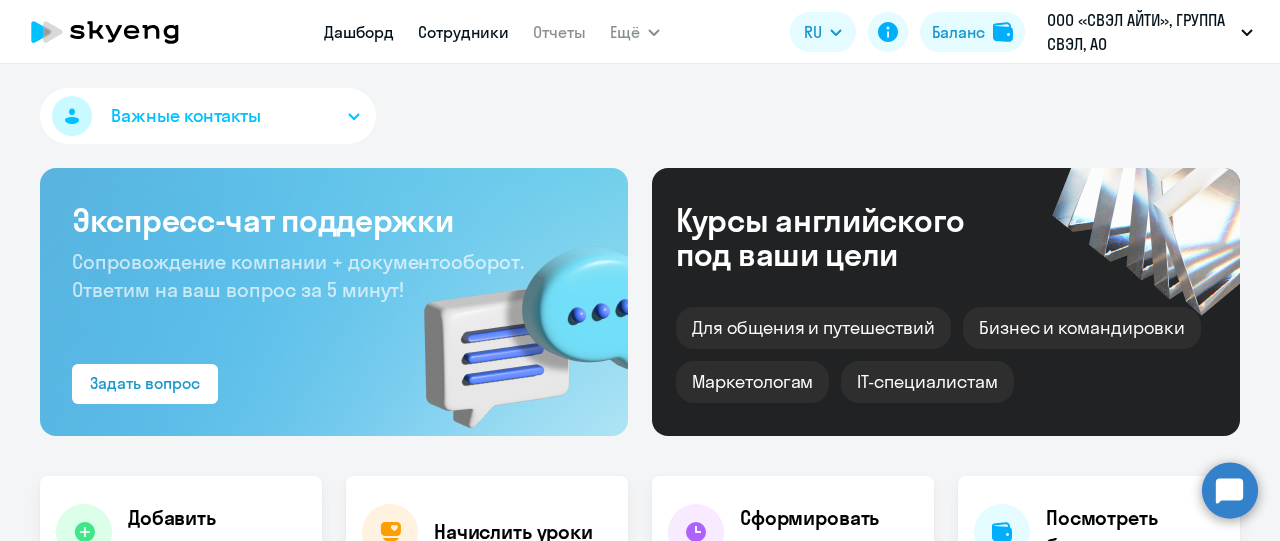 click on "Сотрудники" at bounding box center (463, 32) 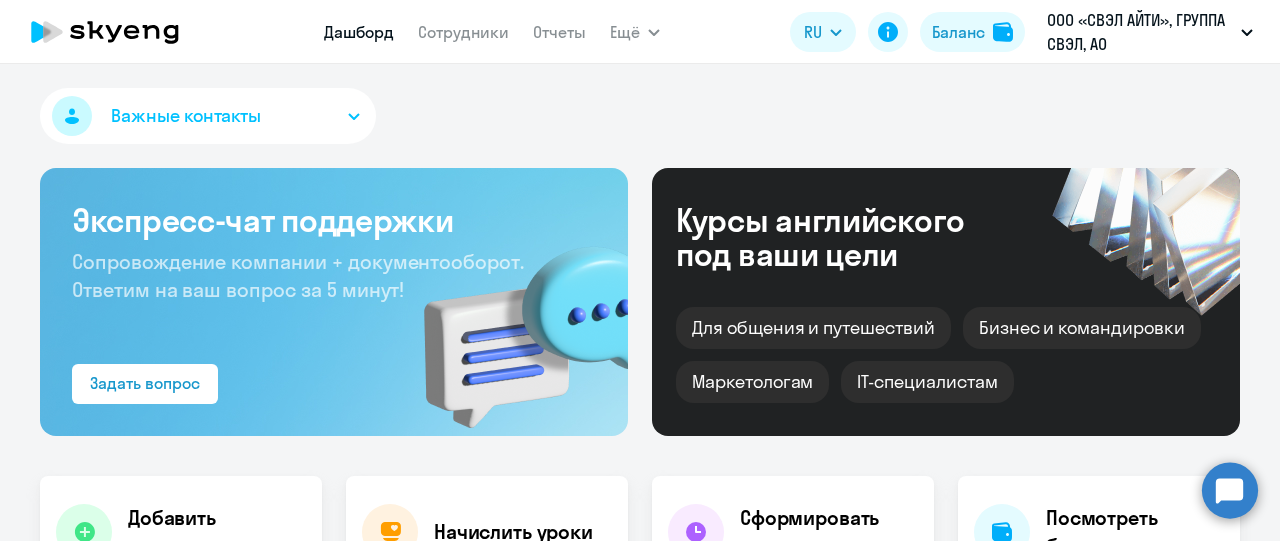 select on "30" 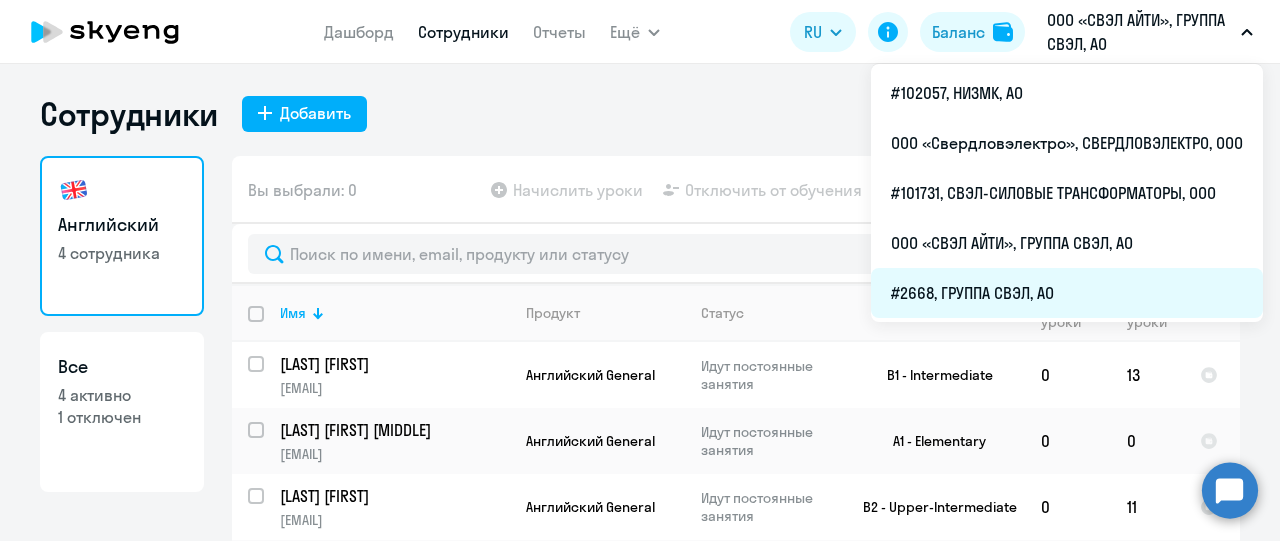 click on "#2668, ГРУППА СВЭЛ, АО" at bounding box center (1067, 293) 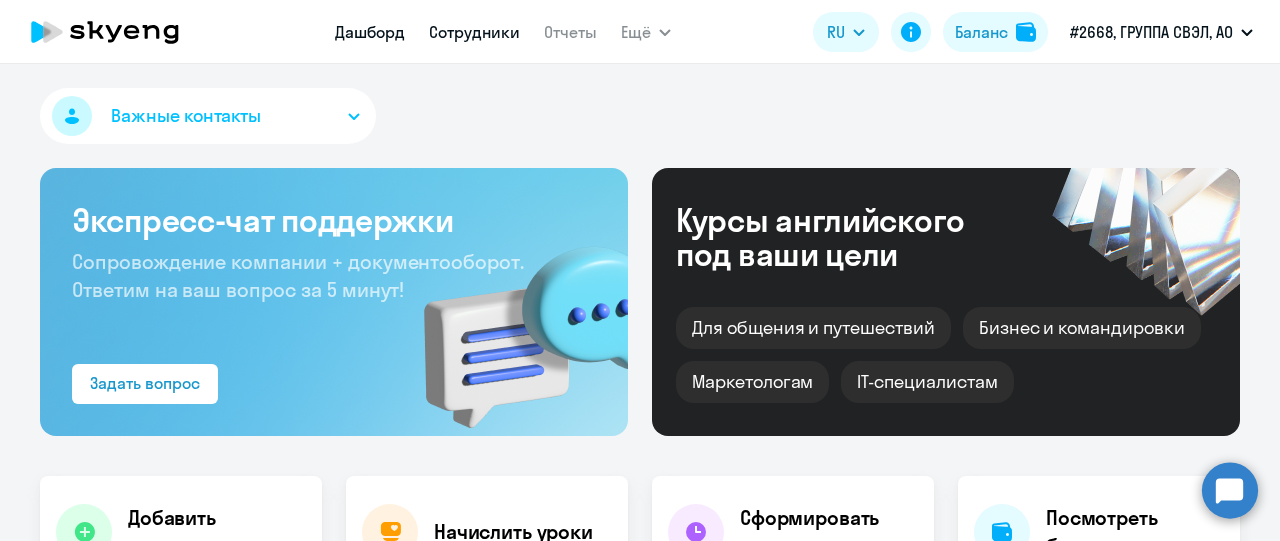 click on "Сотрудники" at bounding box center [474, 32] 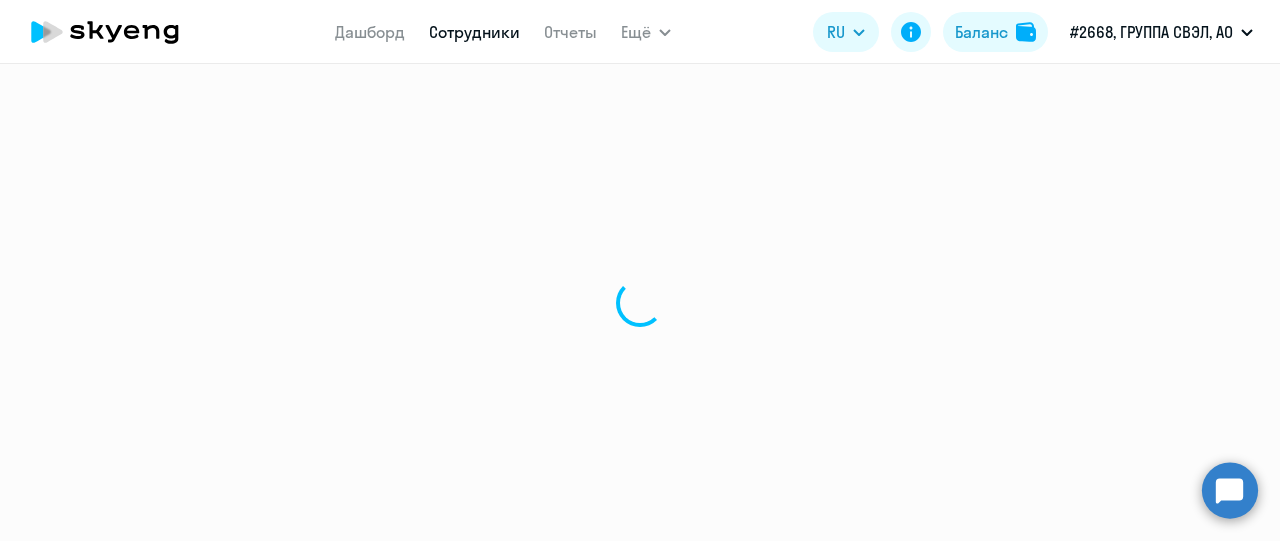 select on "30" 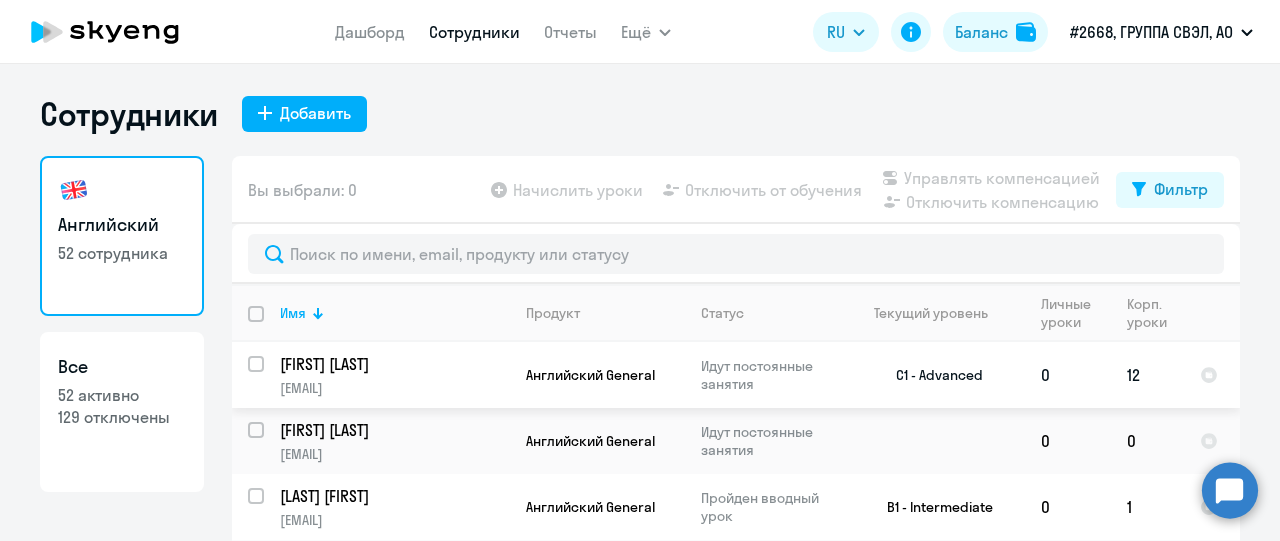 click on "[FIRST] [LAST]" 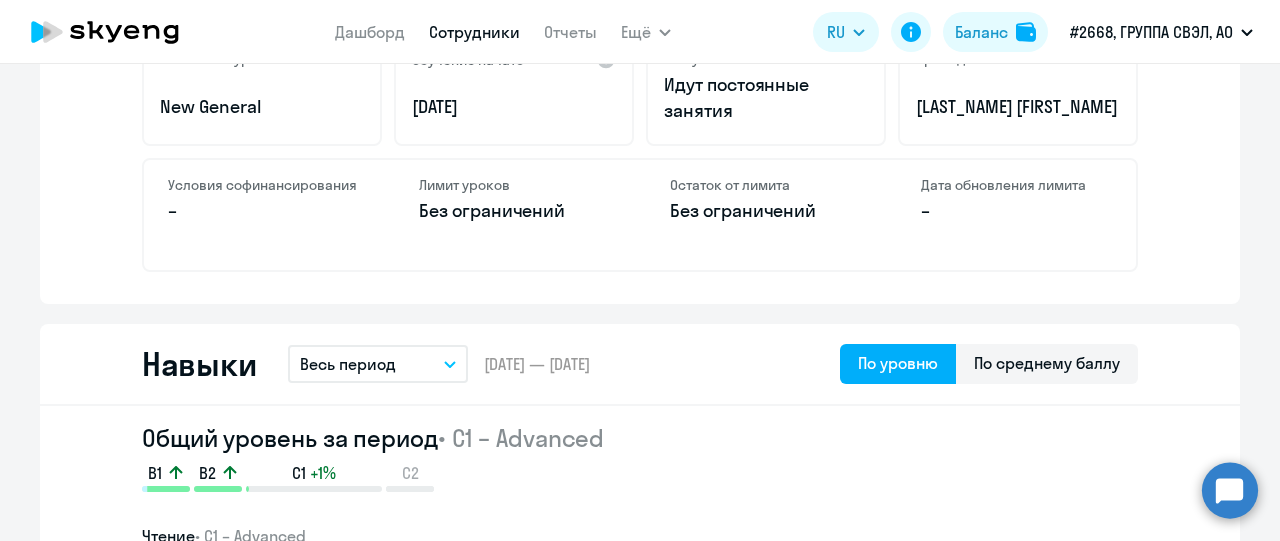 scroll, scrollTop: 900, scrollLeft: 0, axis: vertical 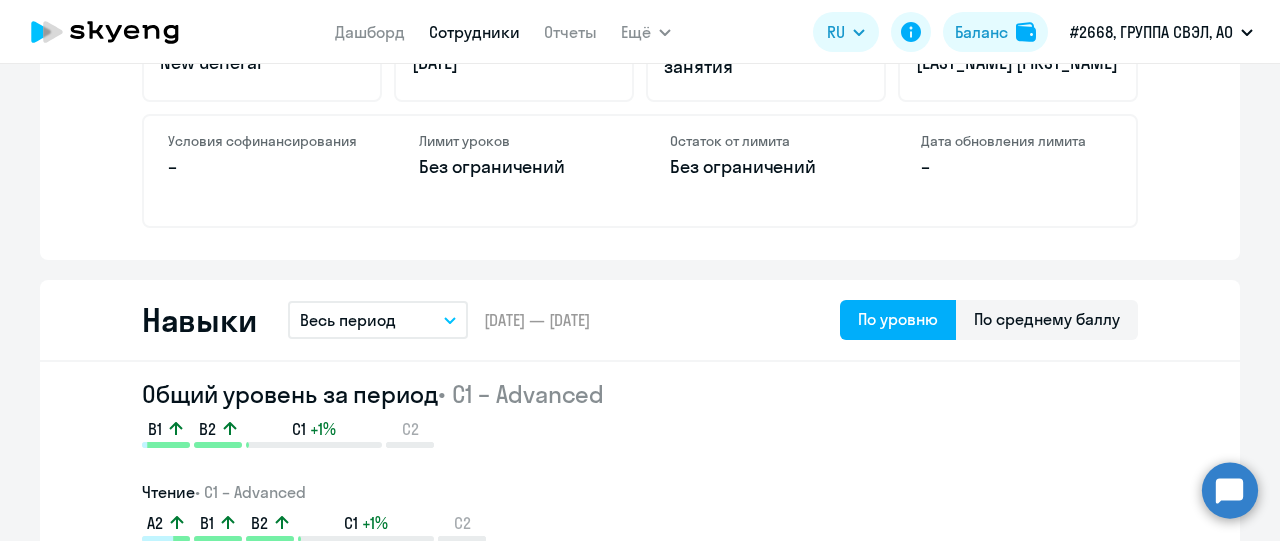 click on "Весь период" at bounding box center (348, 320) 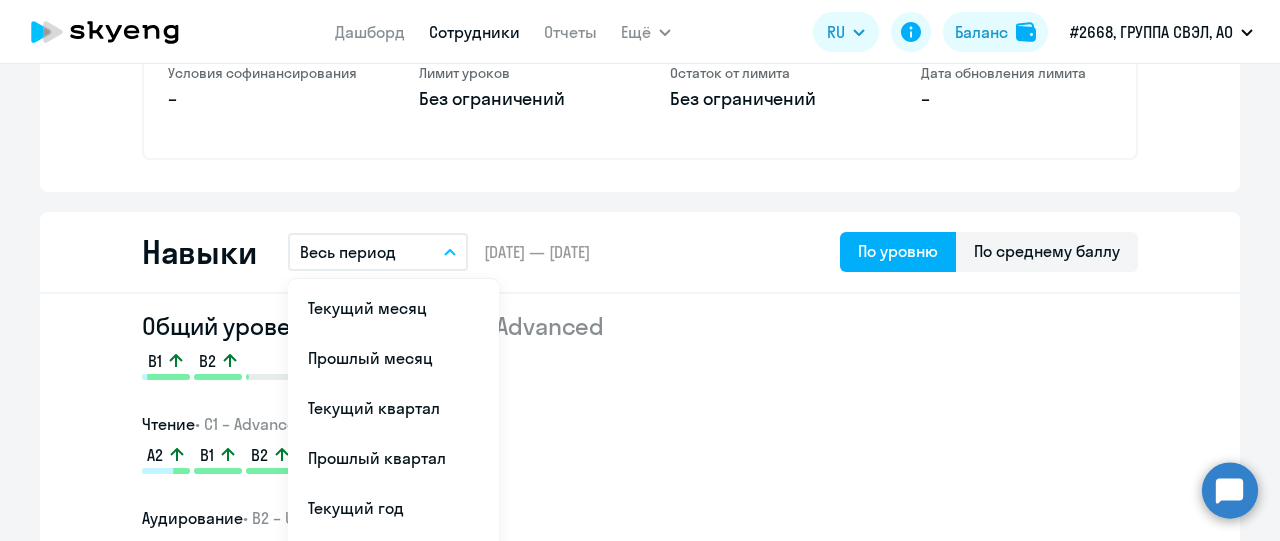 scroll, scrollTop: 1000, scrollLeft: 0, axis: vertical 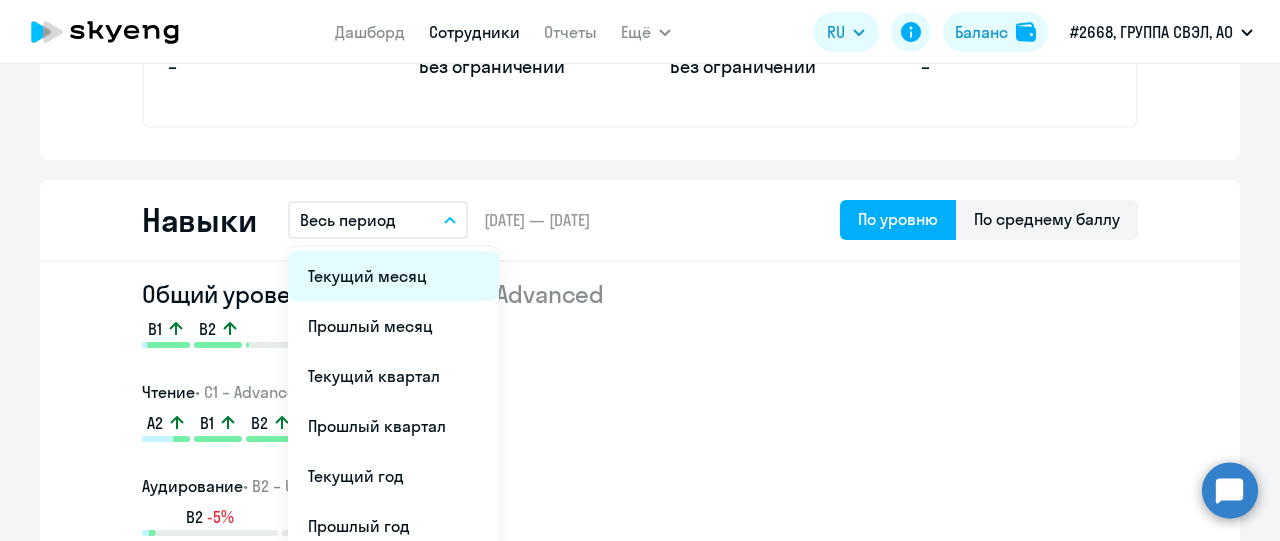 click on "Текущий месяц" at bounding box center (393, 276) 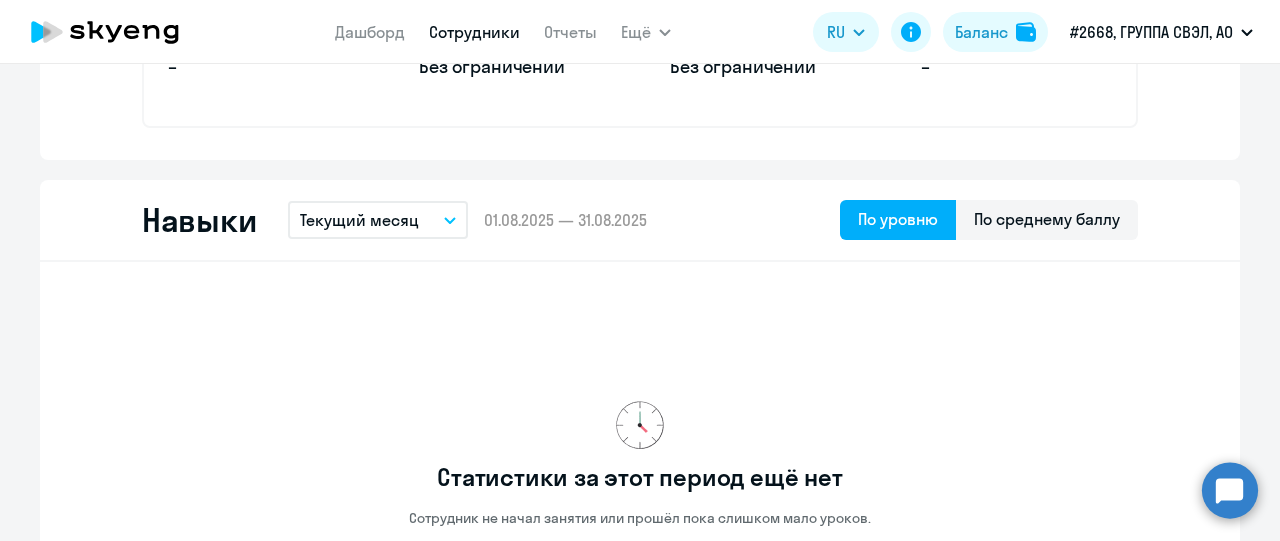 scroll, scrollTop: 1000, scrollLeft: 0, axis: vertical 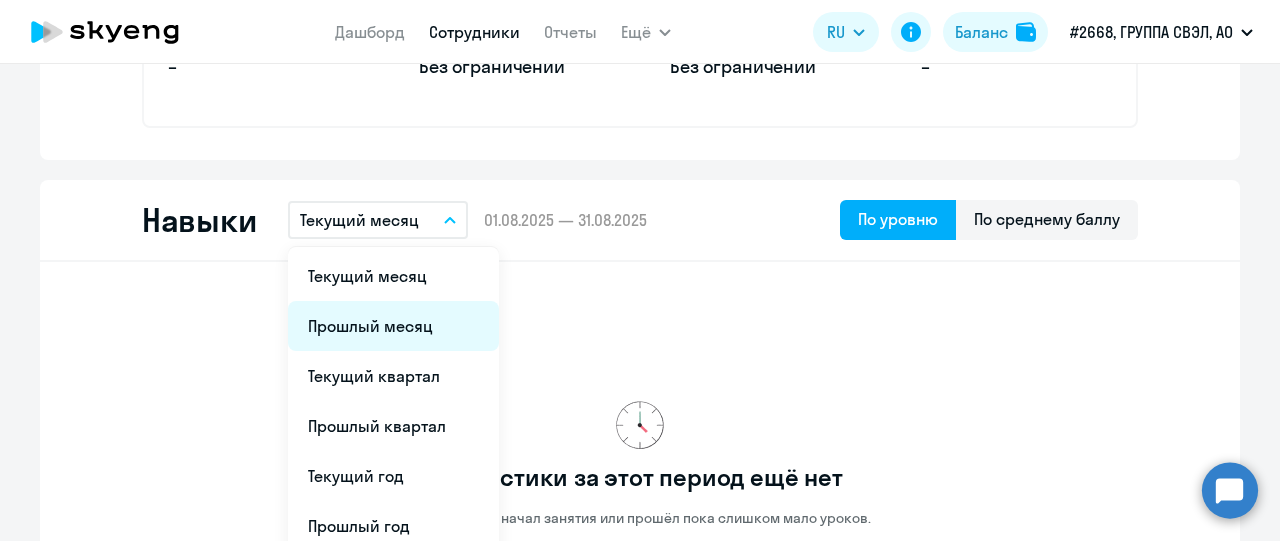 click on "Прошлый месяц" at bounding box center [393, 326] 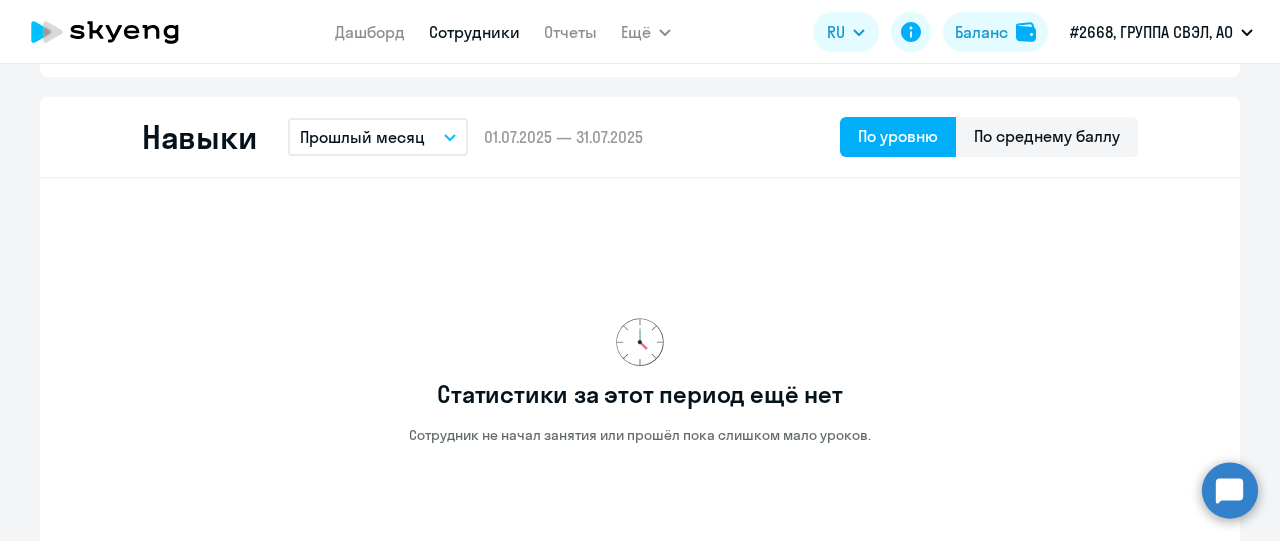 scroll, scrollTop: 1200, scrollLeft: 0, axis: vertical 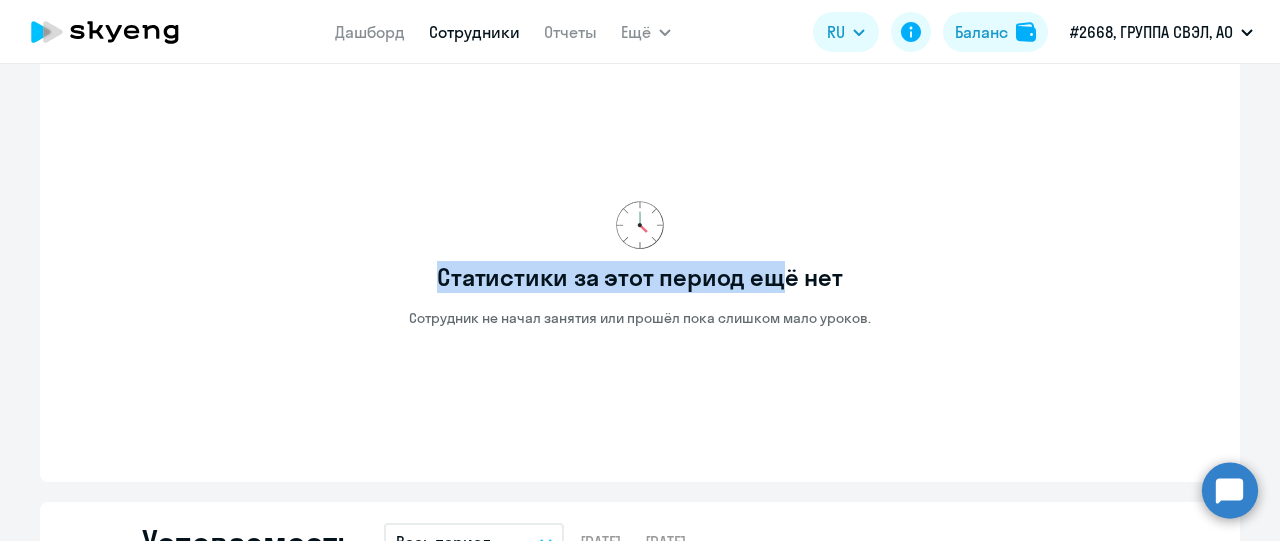 drag, startPoint x: 428, startPoint y: 272, endPoint x: 753, endPoint y: 309, distance: 327.09937 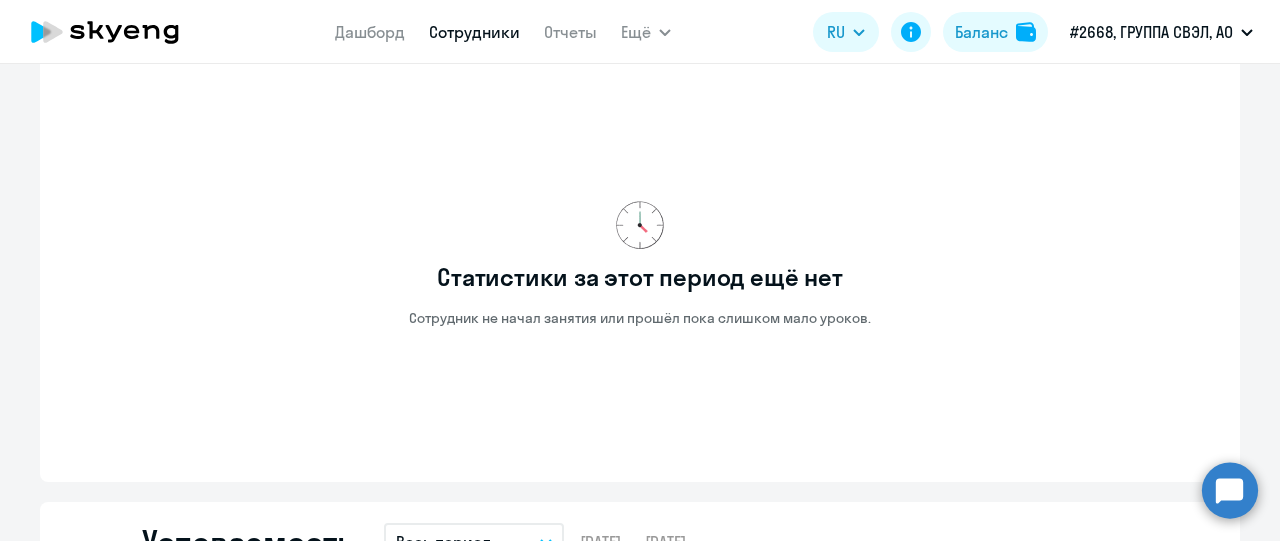 click on "Сотрудник не начал занятия или прошёл пока слишком мало уроков." 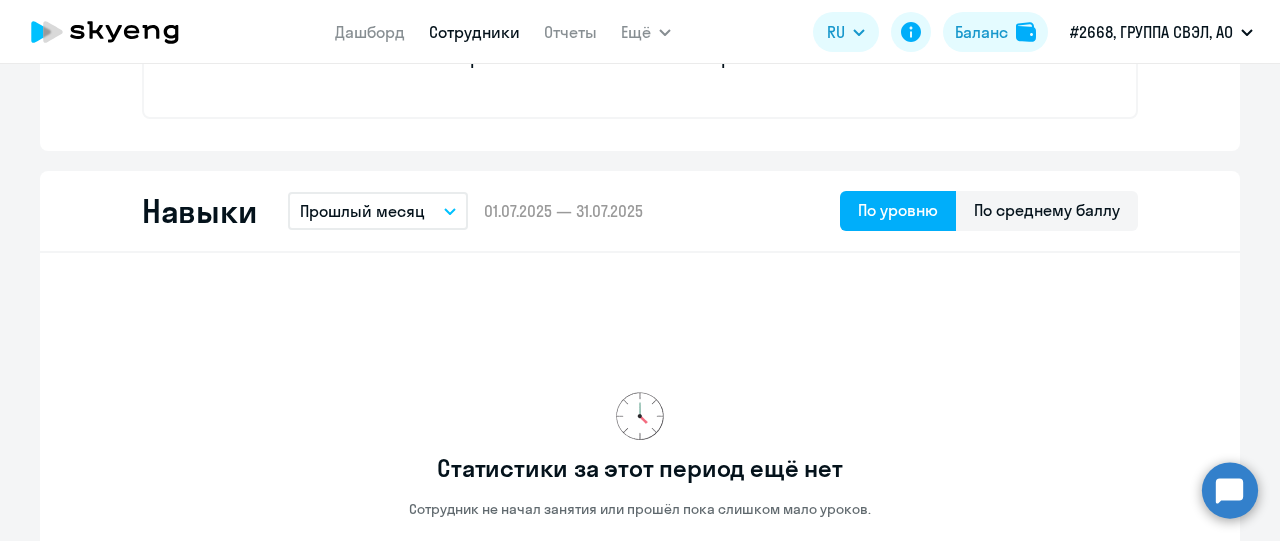 scroll, scrollTop: 1100, scrollLeft: 0, axis: vertical 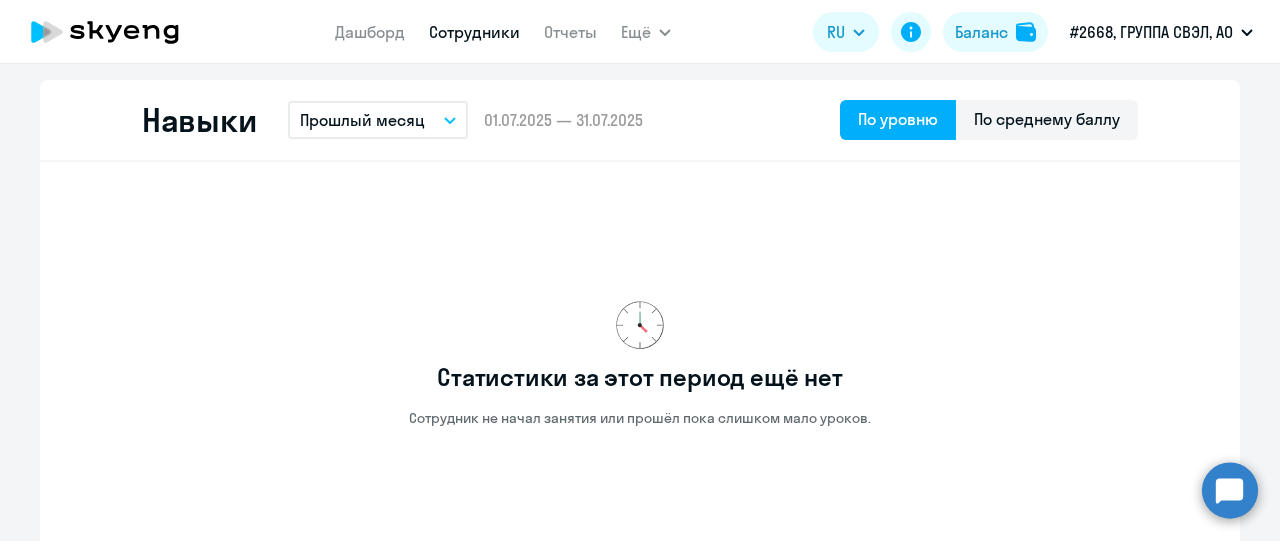 click on "Прошлый месяц" at bounding box center (362, 120) 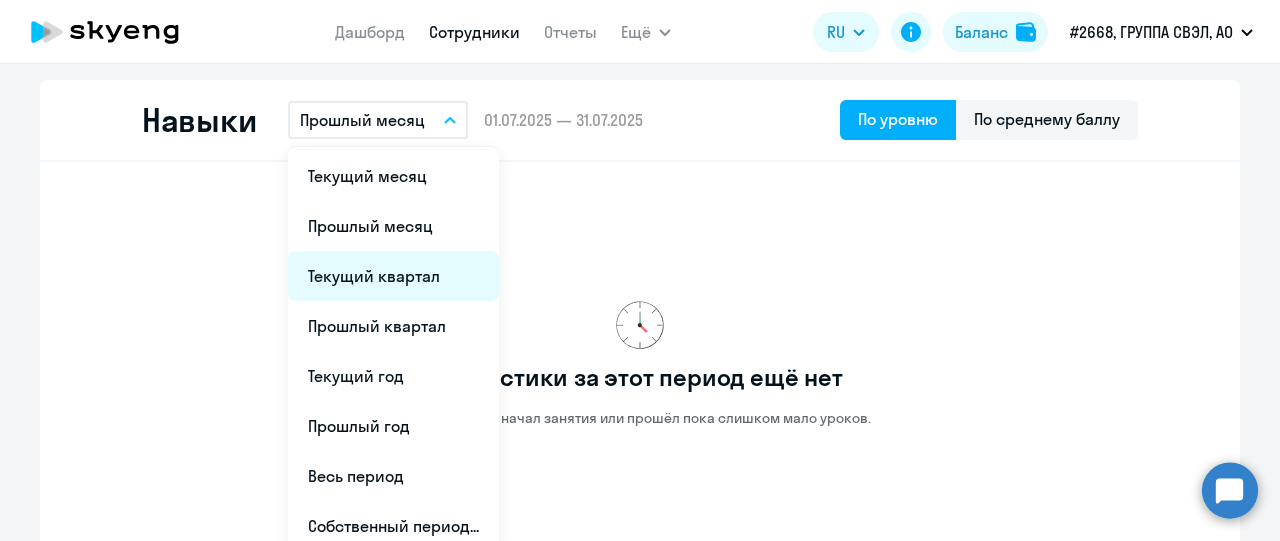 click on "Текущий квартал" at bounding box center (393, 276) 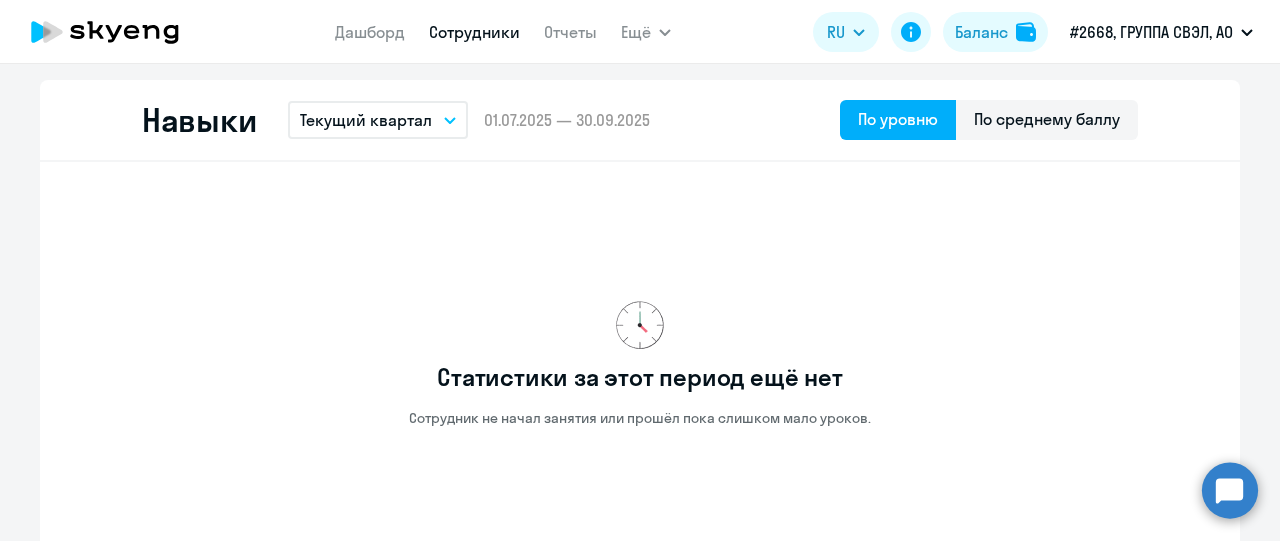 click 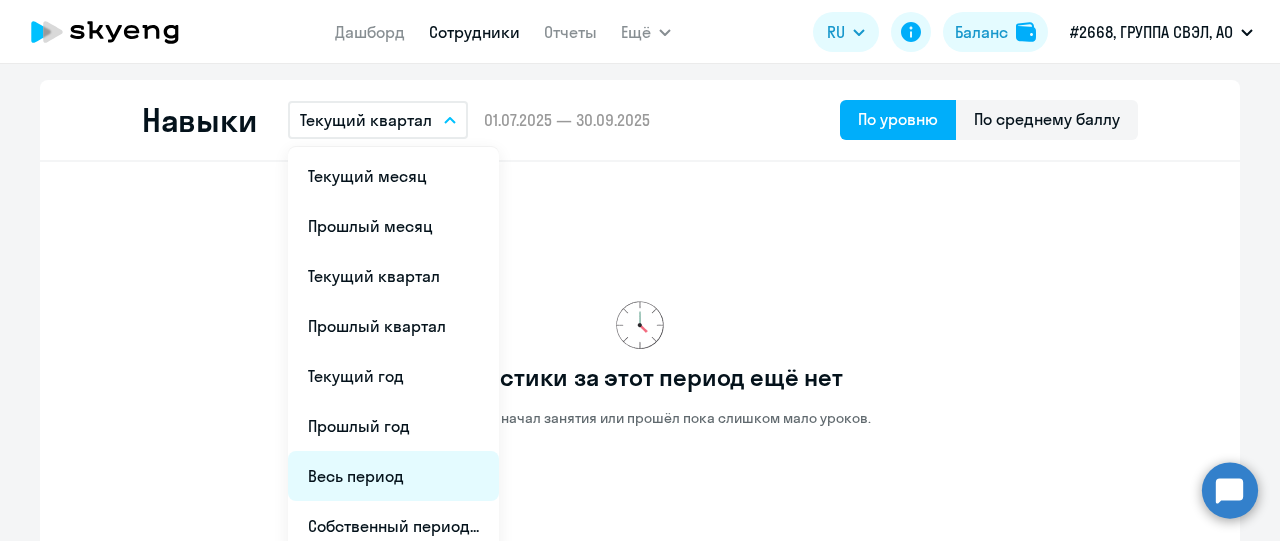 click on "Весь период" at bounding box center (393, 476) 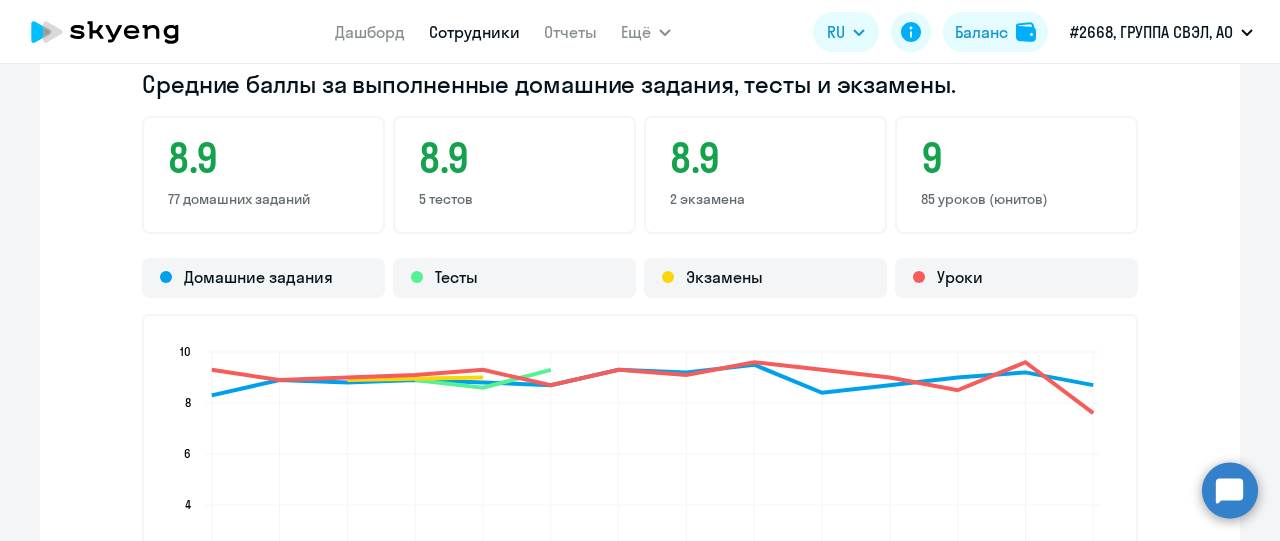 scroll, scrollTop: 1700, scrollLeft: 0, axis: vertical 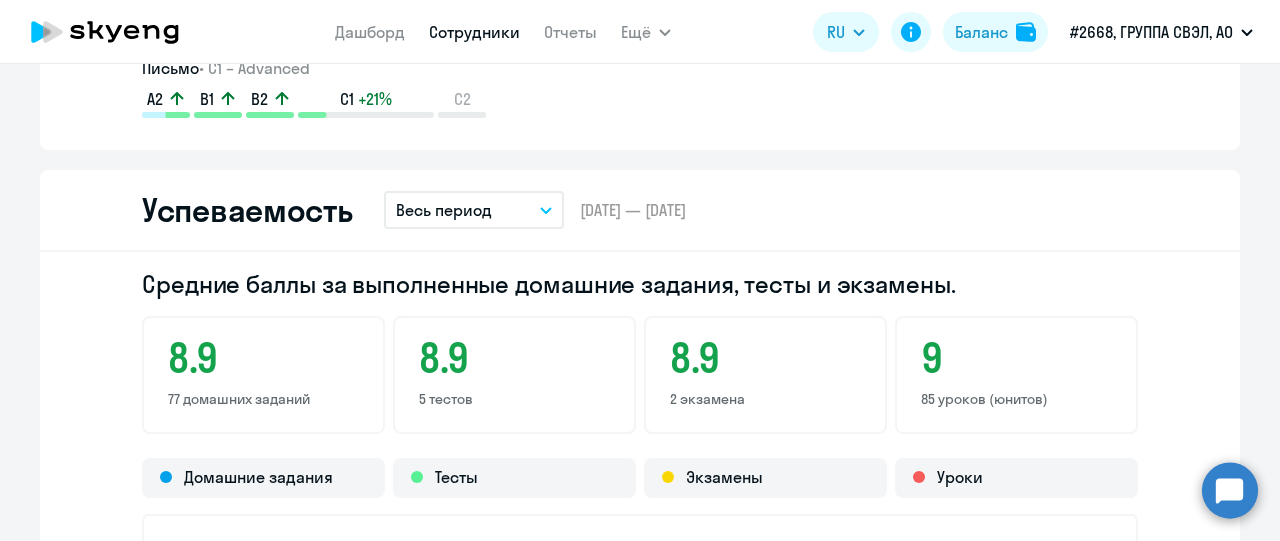 click on "Весь период" at bounding box center [474, 210] 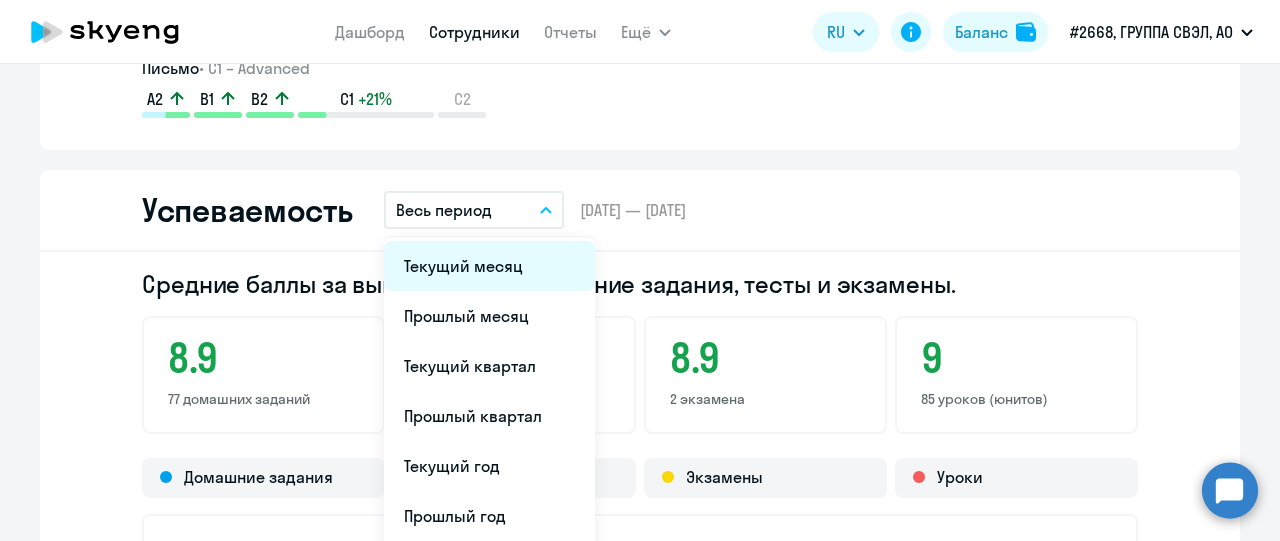 click on "Текущий месяц" at bounding box center (489, 266) 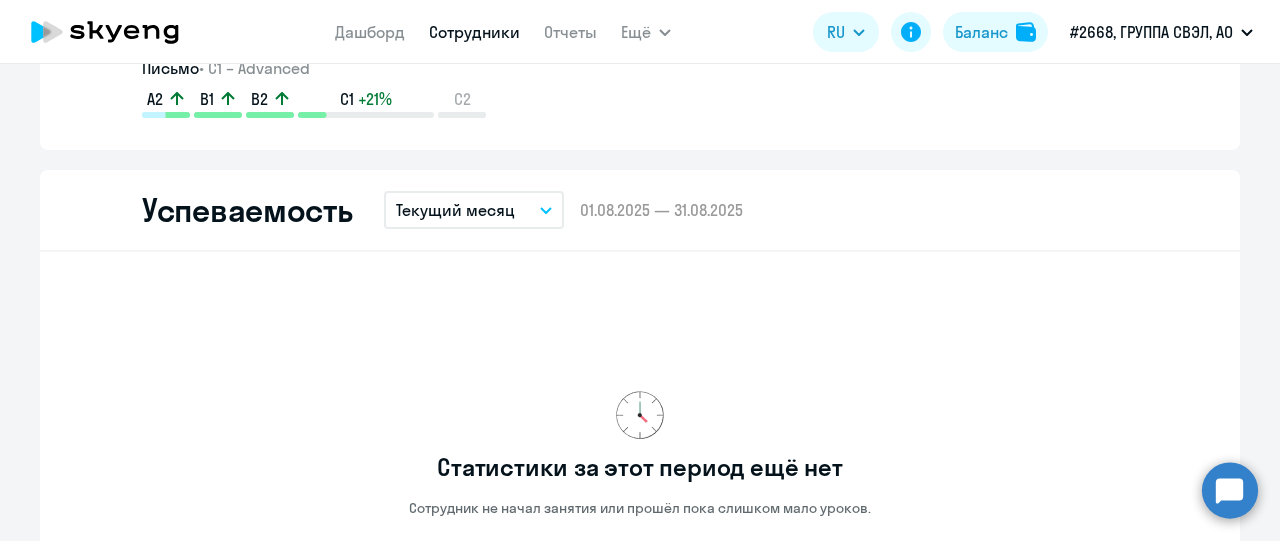 drag, startPoint x: 501, startPoint y: 221, endPoint x: 500, endPoint y: 248, distance: 27.018513 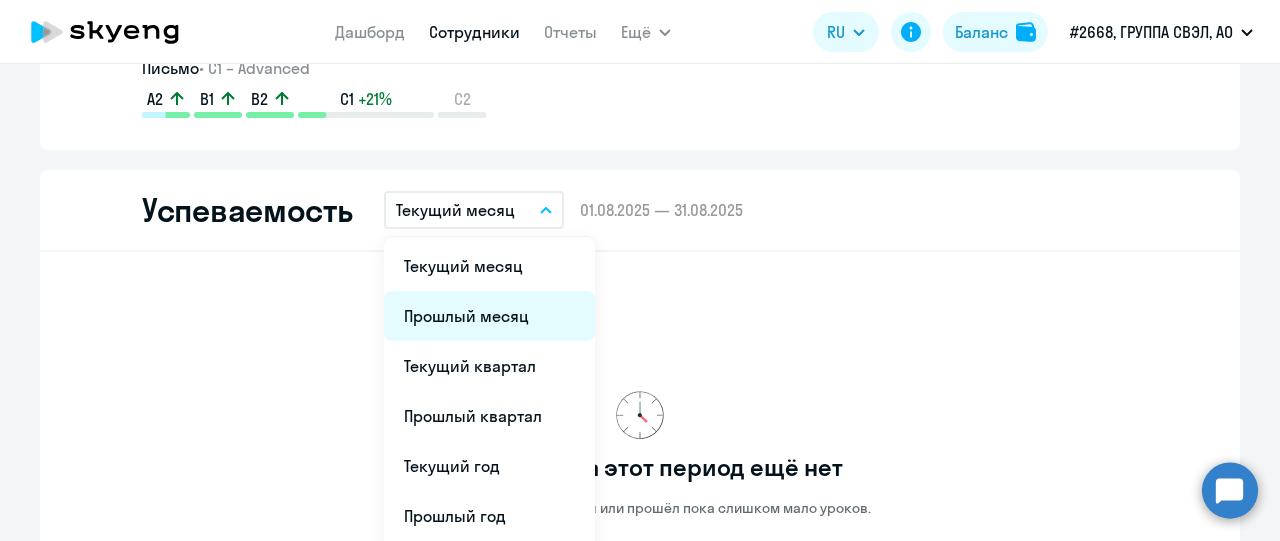 click on "Прошлый месяц" at bounding box center (489, 316) 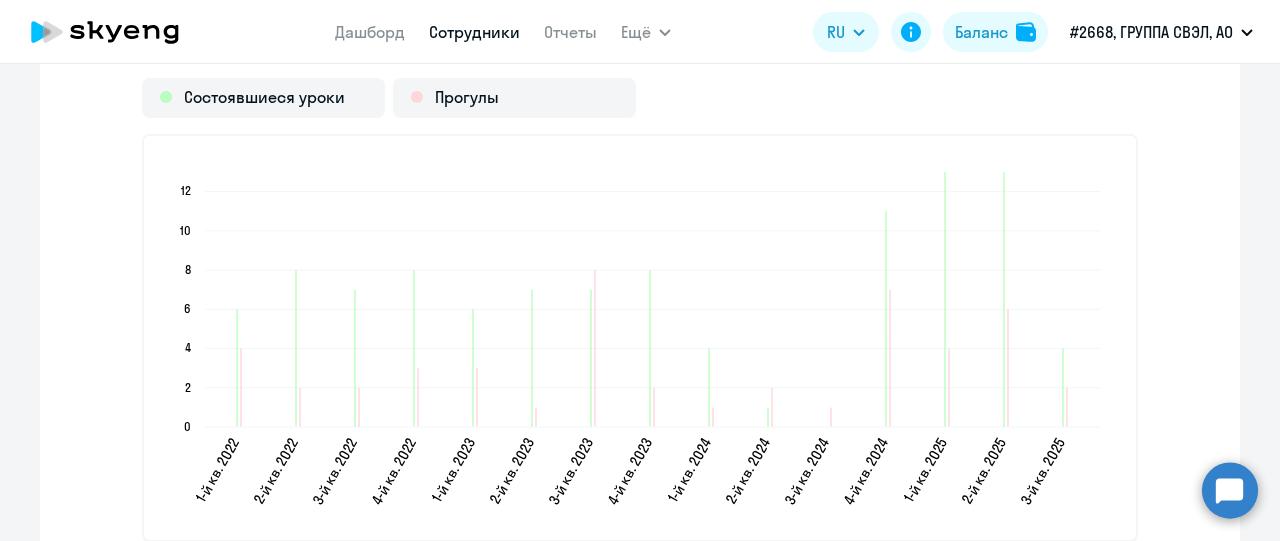 scroll, scrollTop: 2586, scrollLeft: 0, axis: vertical 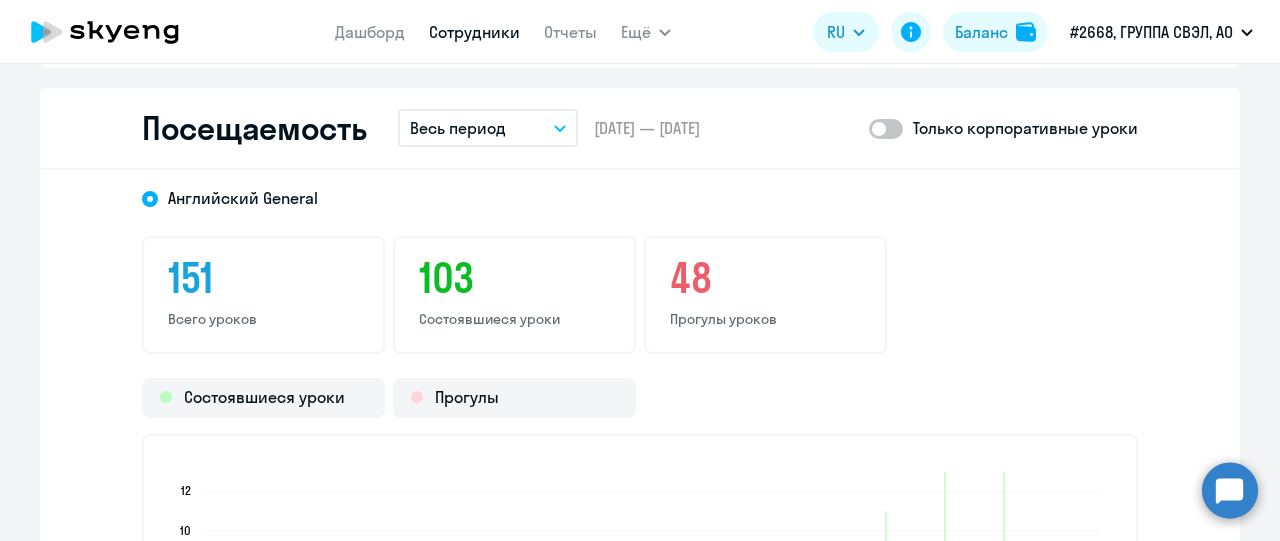 click on "Весь период" at bounding box center (458, 128) 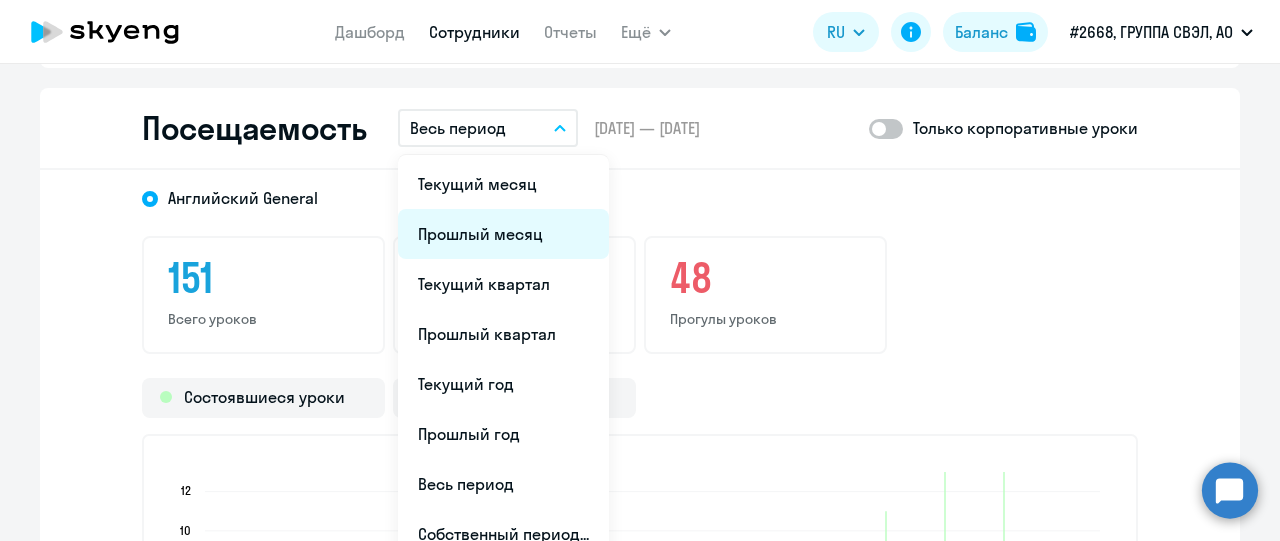 click on "Прошлый месяц" at bounding box center [503, 234] 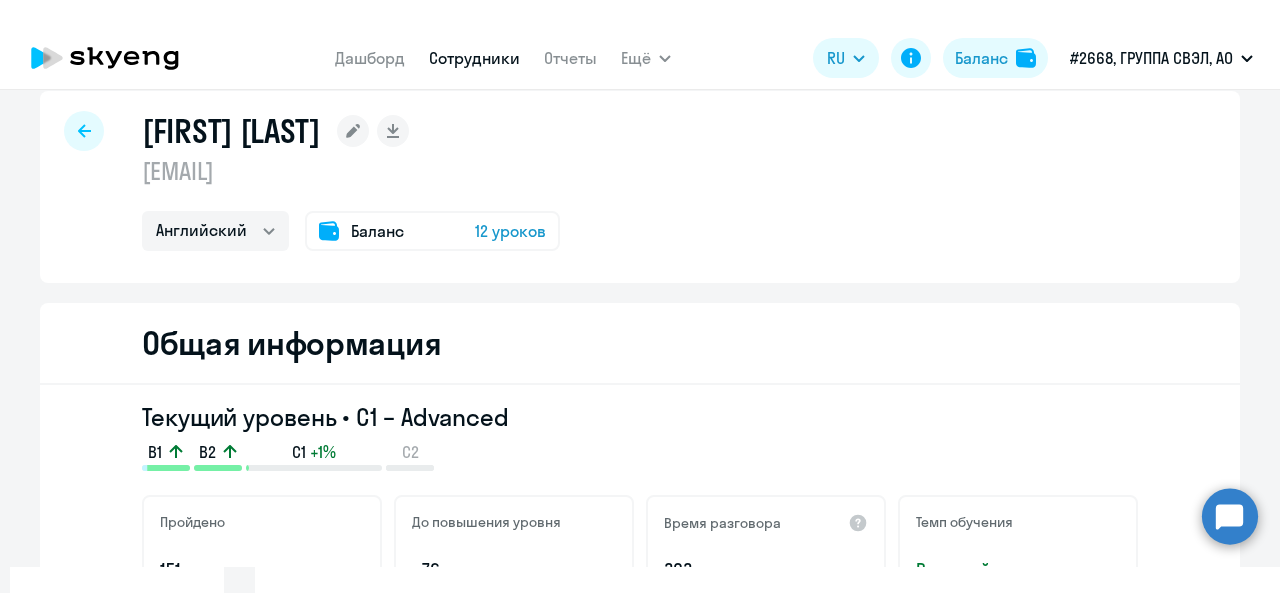 scroll, scrollTop: 0, scrollLeft: 0, axis: both 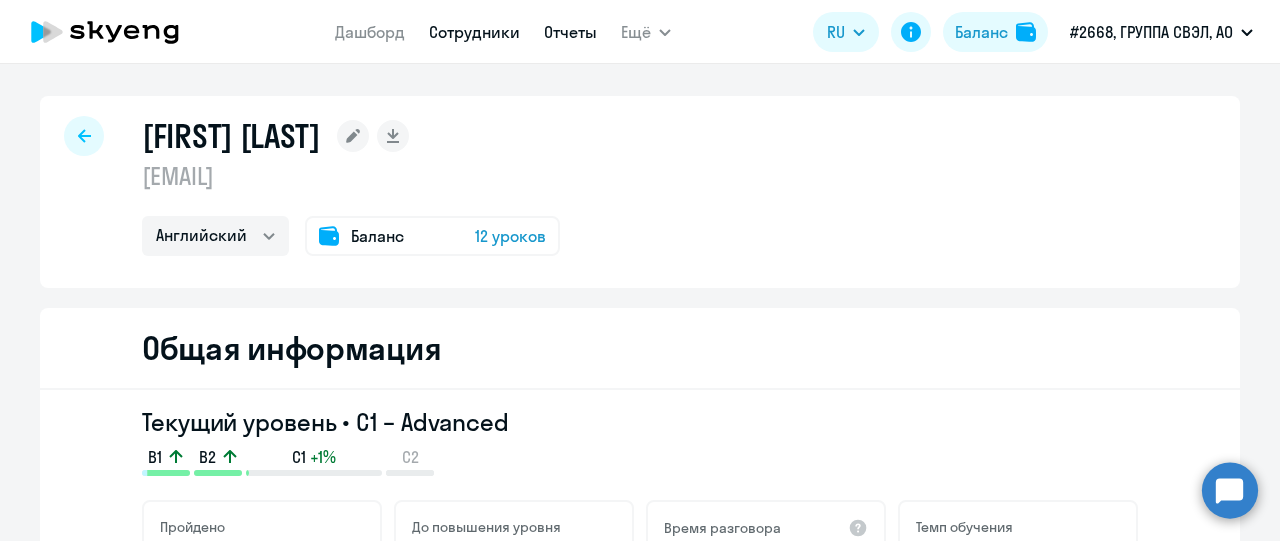 click on "Отчеты" at bounding box center (570, 32) 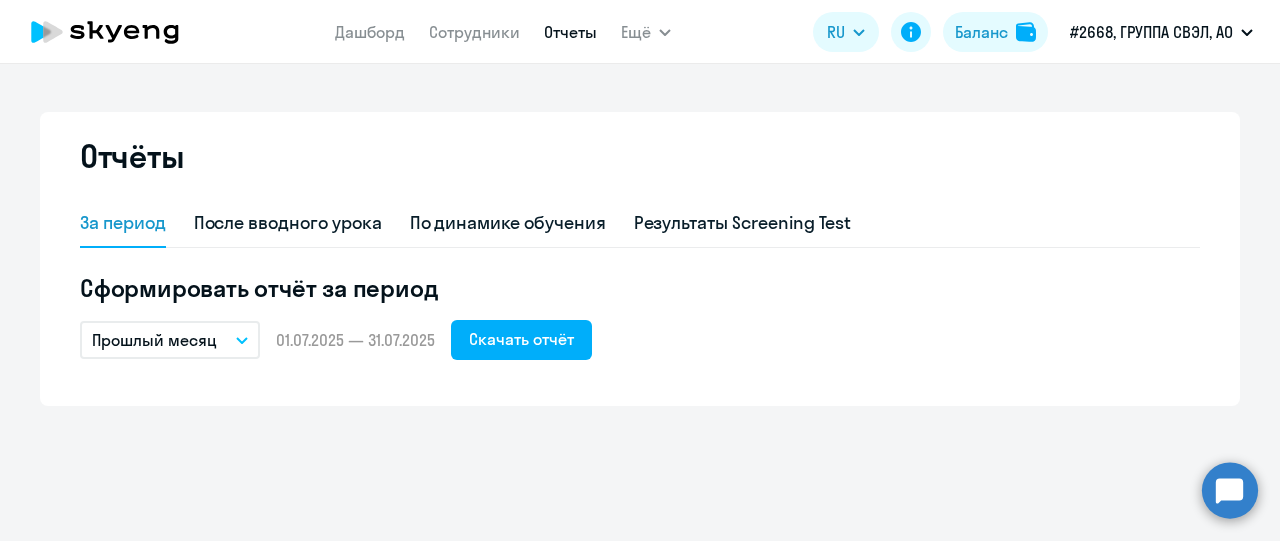 click on "Прошлый месяц" at bounding box center (154, 340) 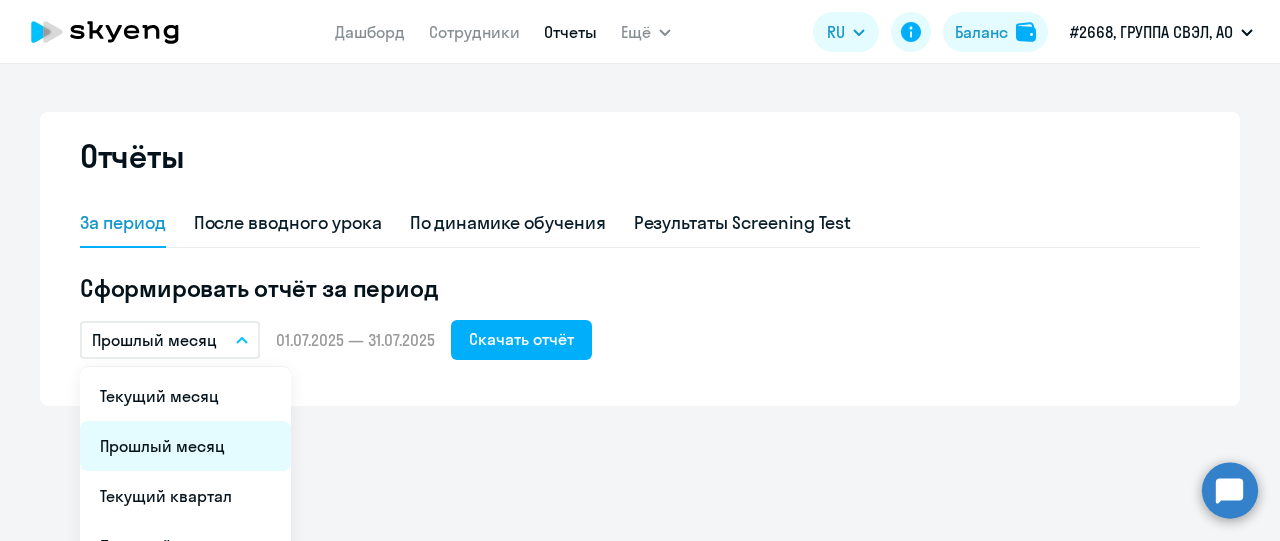 click on "Прошлый месяц" at bounding box center (185, 446) 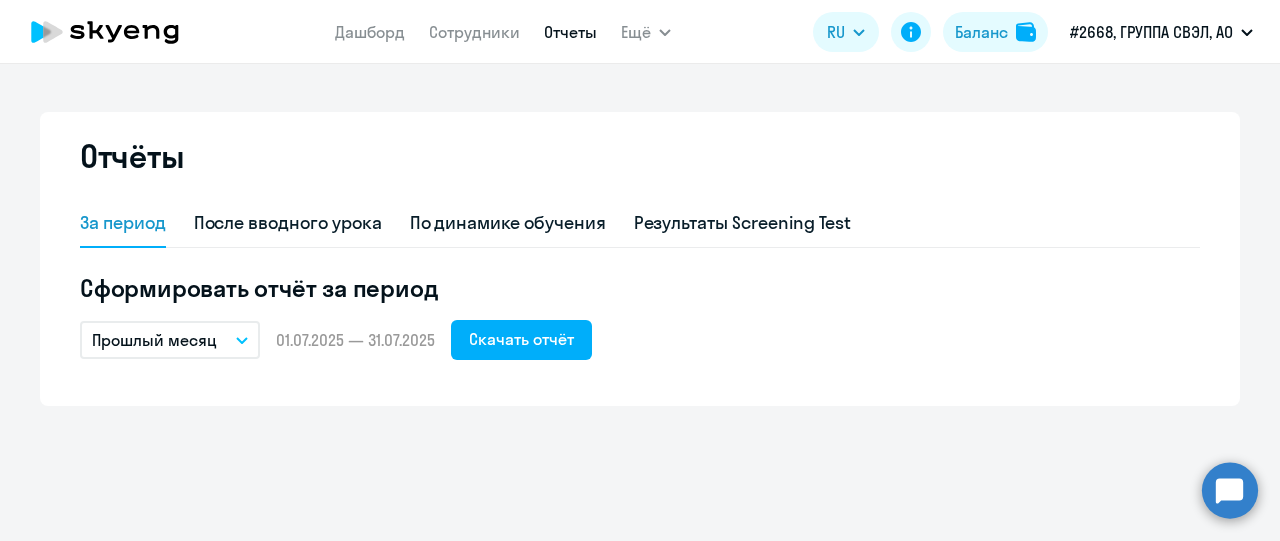 click on "За период После вводного урока По динамике обучения Результаты Screening Test Сформировать отчёт за период  Прошлый месяц
Текущий месяц   Прошлый месяц   Текущий квартал   Прошлый квартал   Текущий год   Прошлый год   Весь период   Собственный период...  –  [DATE] — [DATE]   Скачать отчёт" 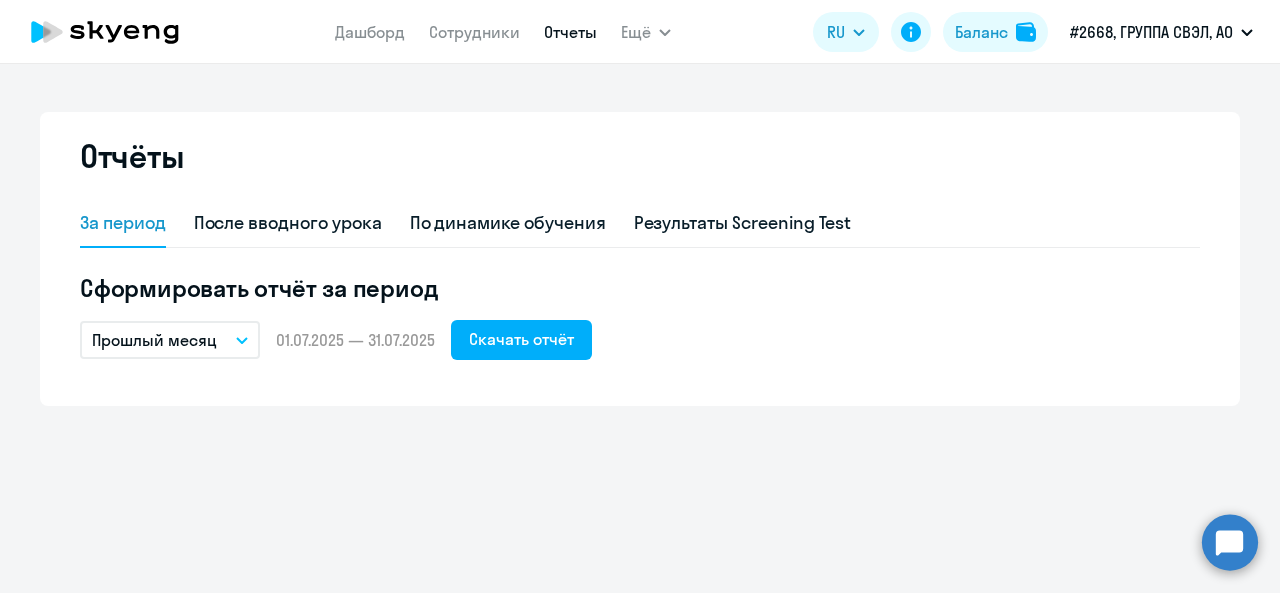 click on "Отчёты За период После вводного урока По динамике обучения Результаты Screening Test Сформировать отчёт за период  Прошлый месяц
Текущий месяц   Прошлый месяц   Текущий квартал   Прошлый квартал   Текущий год   Прошлый год   Весь период   Собственный период...  –  [DATE] — [DATE]   Скачать отчёт" 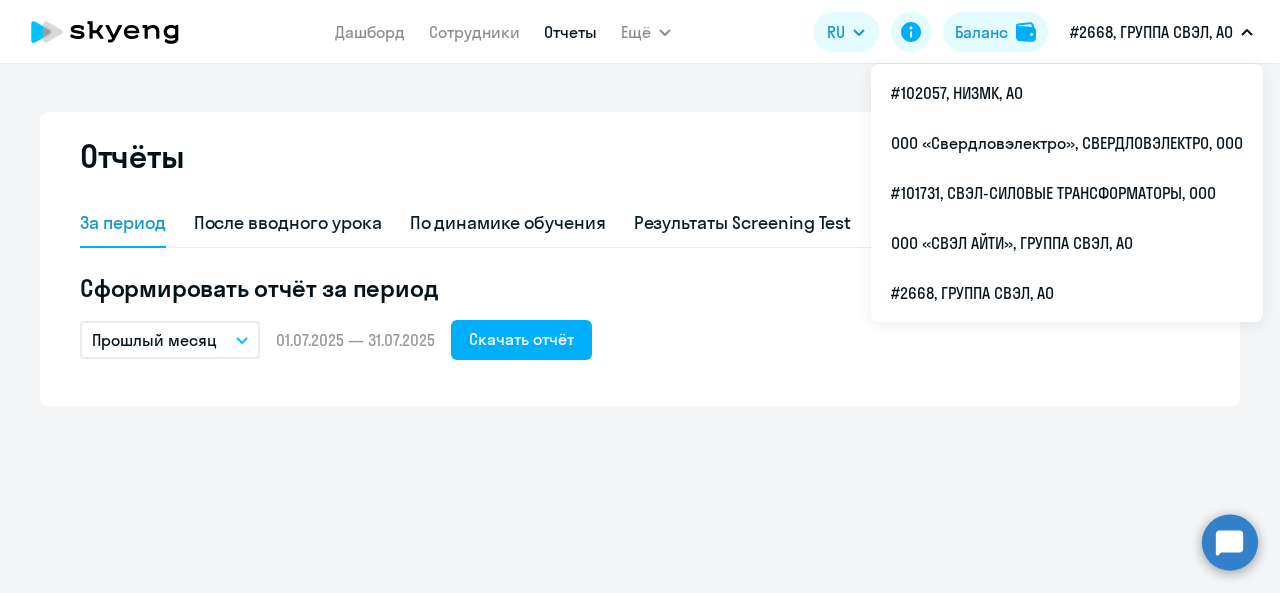 click on "Отчёты За период После вводного урока По динамике обучения Результаты Screening Test Сформировать отчёт за период  Прошлый месяц
Текущий месяц   Прошлый месяц   Текущий квартал   Прошлый квартал   Текущий год   Прошлый год   Весь период   Собственный период...  –  [DATE] — [DATE]   Скачать отчёт" at bounding box center [640, 328] 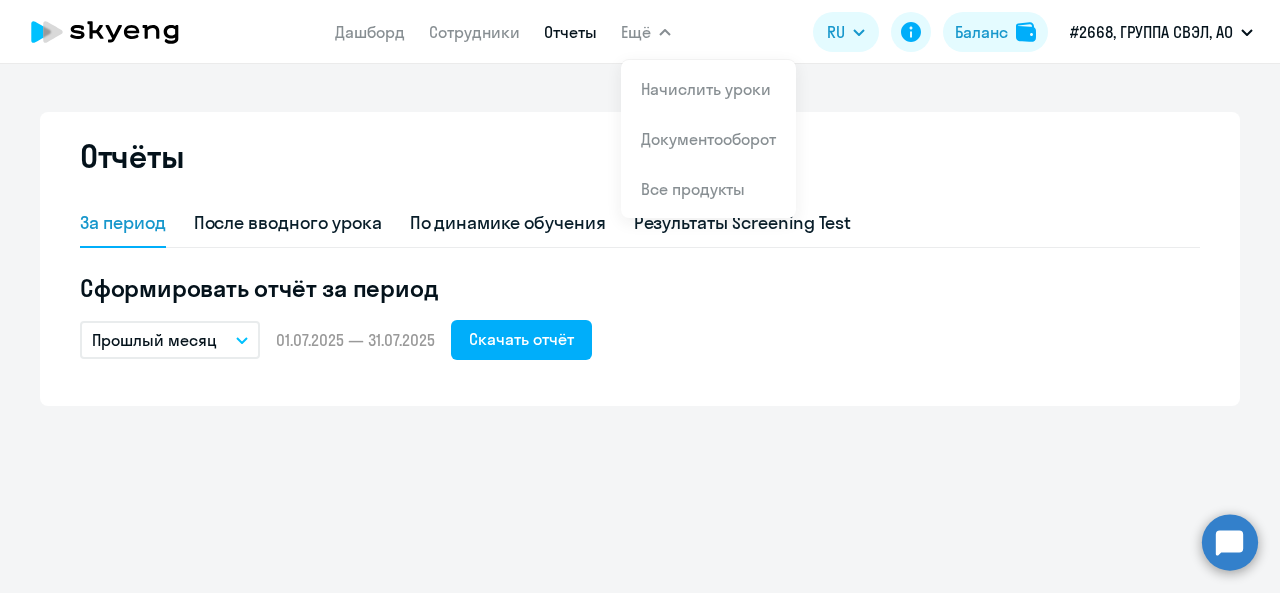 click 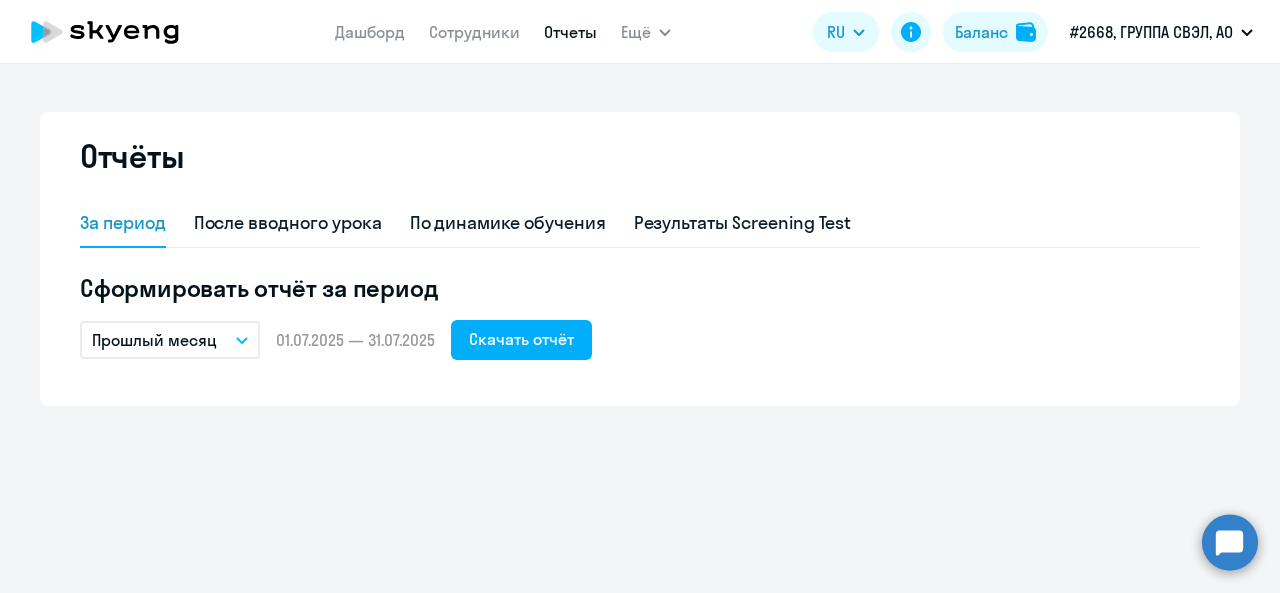 click 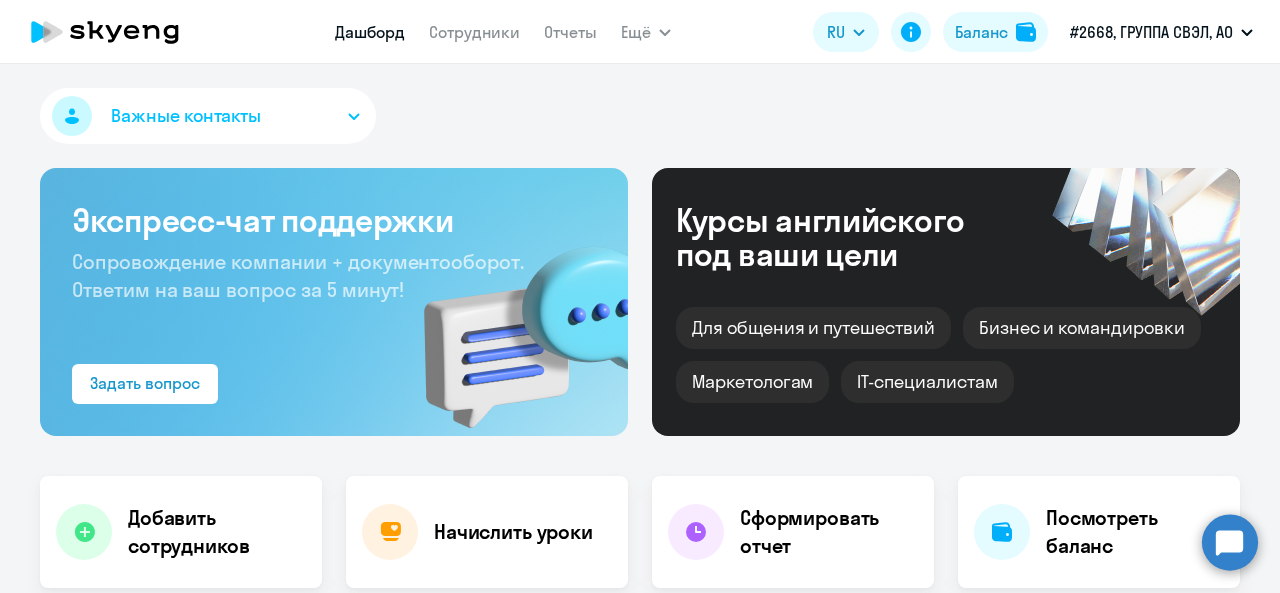 select on "30" 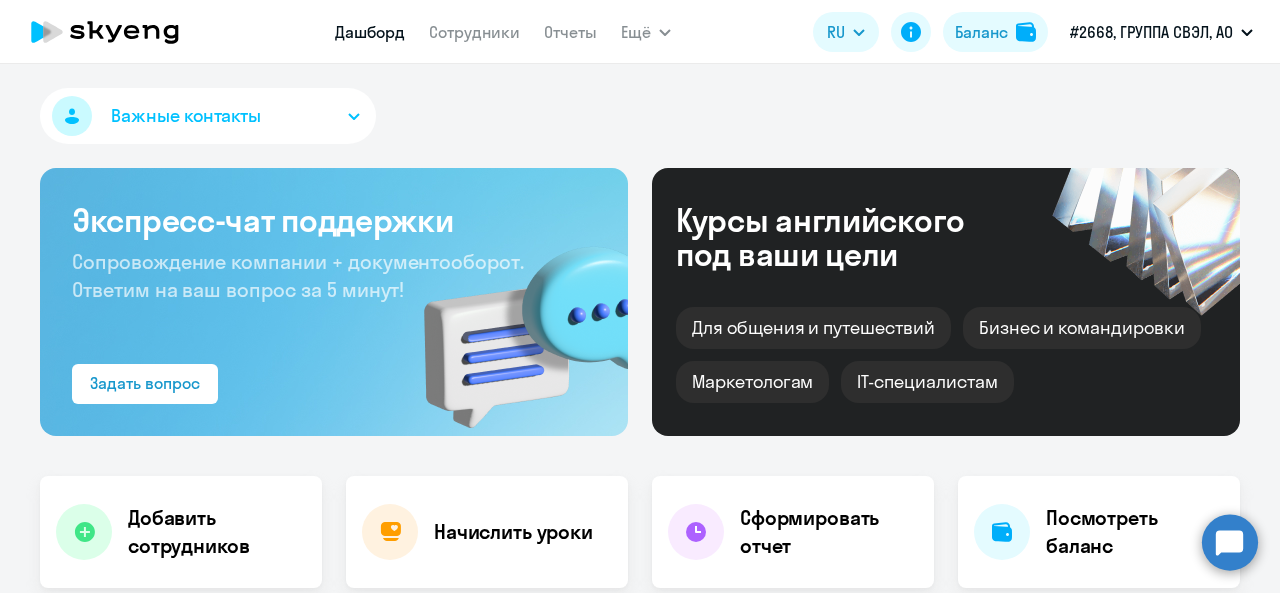 click on "Важные контакты
Экспресс-чат поддержки Сопровождение компании + документооборот. Ответим на ваш вопрос за 5 минут!  Задать вопрос  Курсы английского под ваши цели Для общения и путешествий Бизнес и командировки Маркетологам IT-специалистам
Добавить сотрудников
Начислить уроки
Сформировать отчет
Посмотреть баланс Прогулы за:  Текущий месяц
–  [DATE] — [DATE]
Скачать отчет
Это на 22% выше,
100  %  Уровень посещаемости по всем ученикам  Ваши сотрудники самые ответственные! Ни одного прогула за этот период Прогресс за:  Весь период" 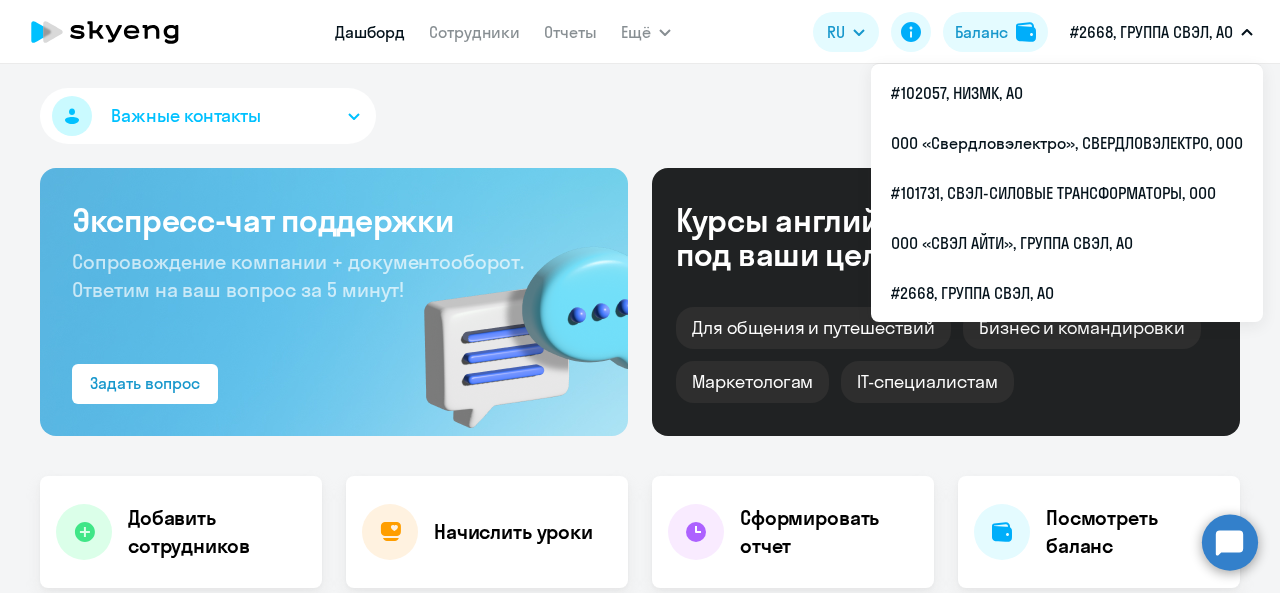 click on "Важные контакты" 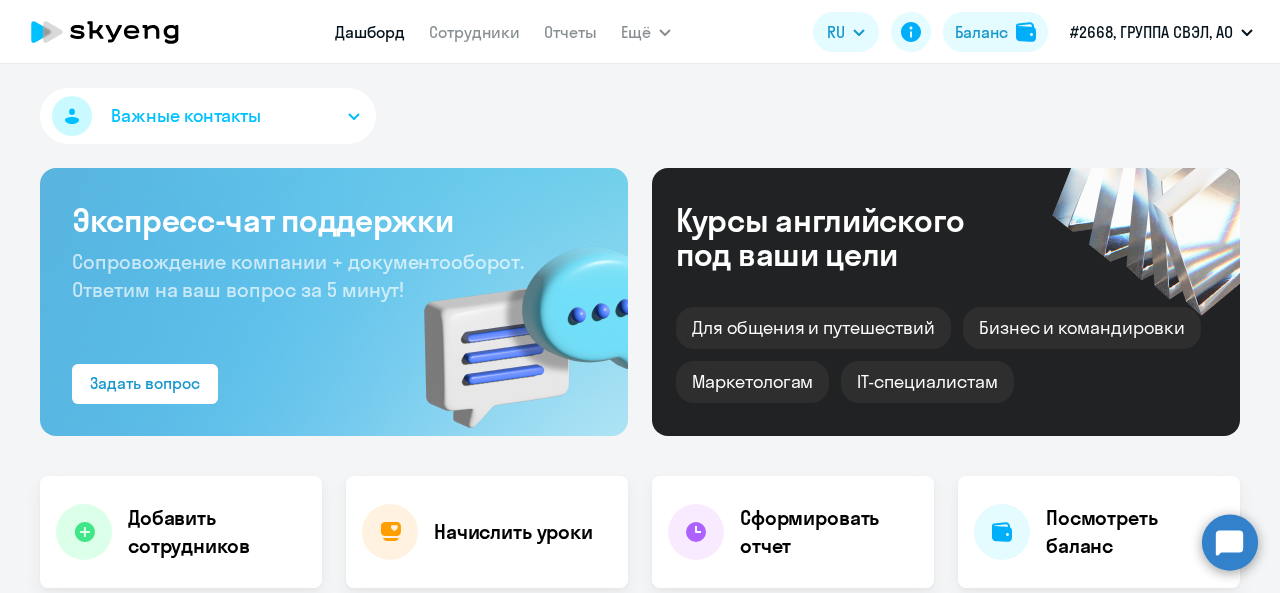 click on "Важные контакты
Экспресс-чат поддержки Сопровождение компании + документооборот. Ответим на ваш вопрос за 5 минут!  Задать вопрос  Курсы английского под ваши цели Для общения и путешествий Бизнес и командировки Маркетологам IT-специалистам
Добавить сотрудников
Начислить уроки
Сформировать отчет
Посмотреть баланс Прогулы за:  Текущий месяц
–  [DATE] — [DATE]
Скачать отчет
Это на 22% выше,
100  %  Уровень посещаемости по всем ученикам  Ваши сотрудники самые ответственные! Ни одного прогула за этот период Прогресс за:  Весь период" 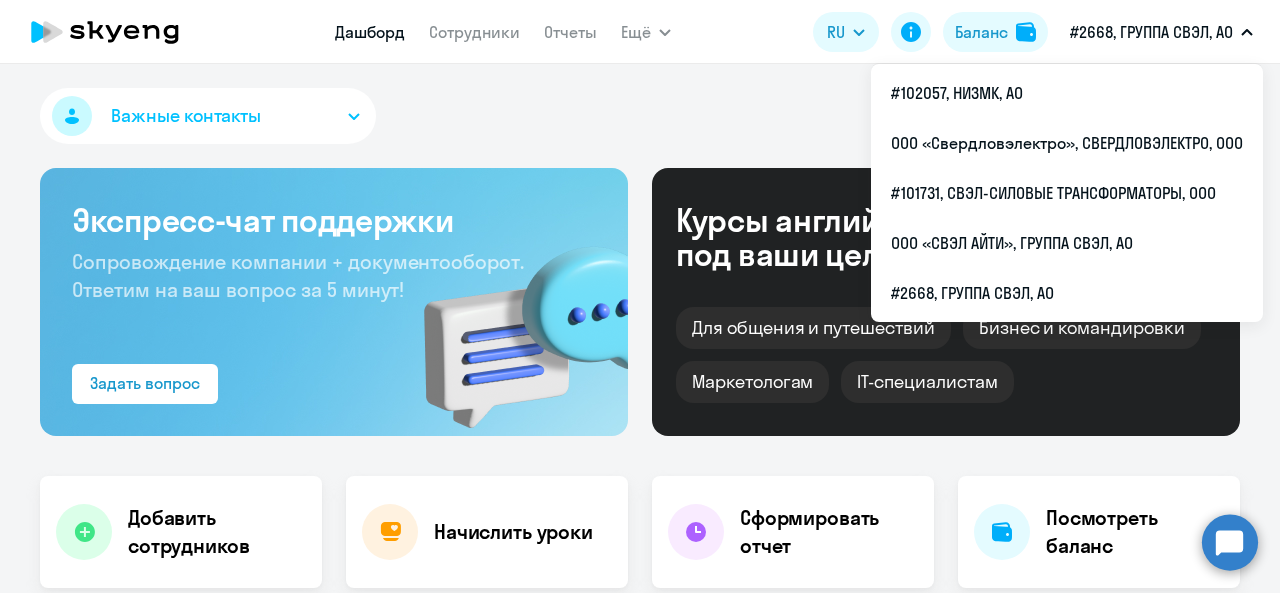 click on "Важные контакты
Экспресс-чат поддержки Сопровождение компании + документооборот. Ответим на ваш вопрос за 5 минут!  Задать вопрос  Курсы английского под ваши цели Для общения и путешествий Бизнес и командировки Маркетологам IT-специалистам
Добавить сотрудников
Начислить уроки
Сформировать отчет
Посмотреть баланс Прогулы за:  Текущий месяц
–  [DATE] — [DATE]
Скачать отчет
Это на 22% выше,
100  %  Уровень посещаемости по всем ученикам  Ваши сотрудники самые ответственные! Ни одного прогула за этот период Прогресс за:  Весь период" 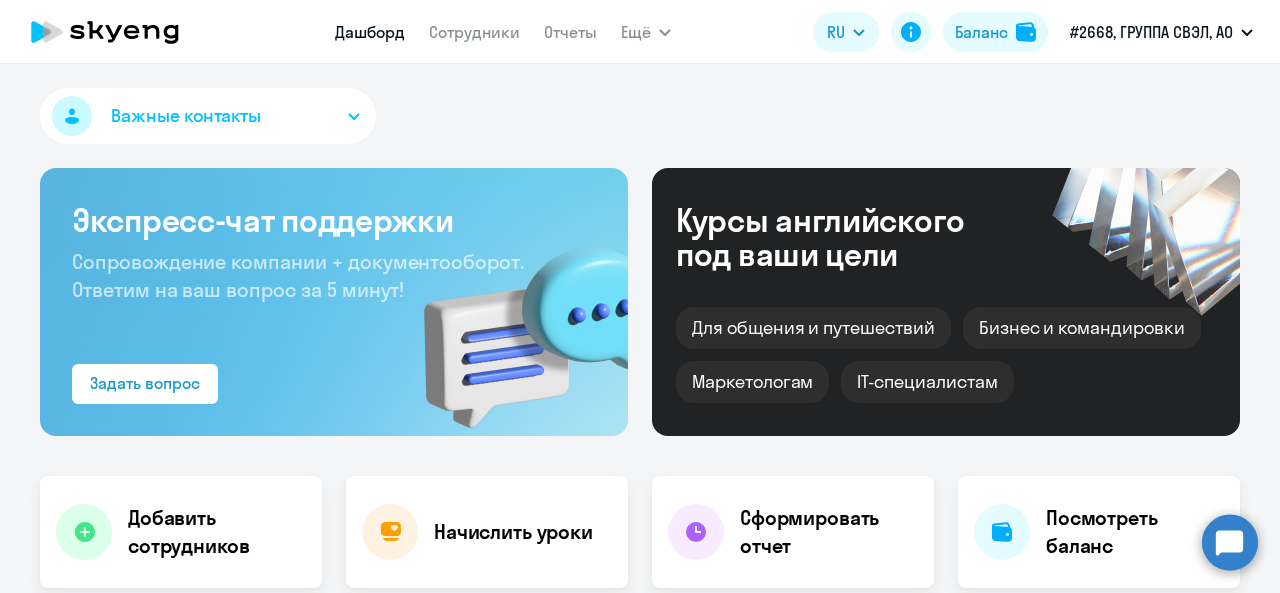click on "Важные контакты" 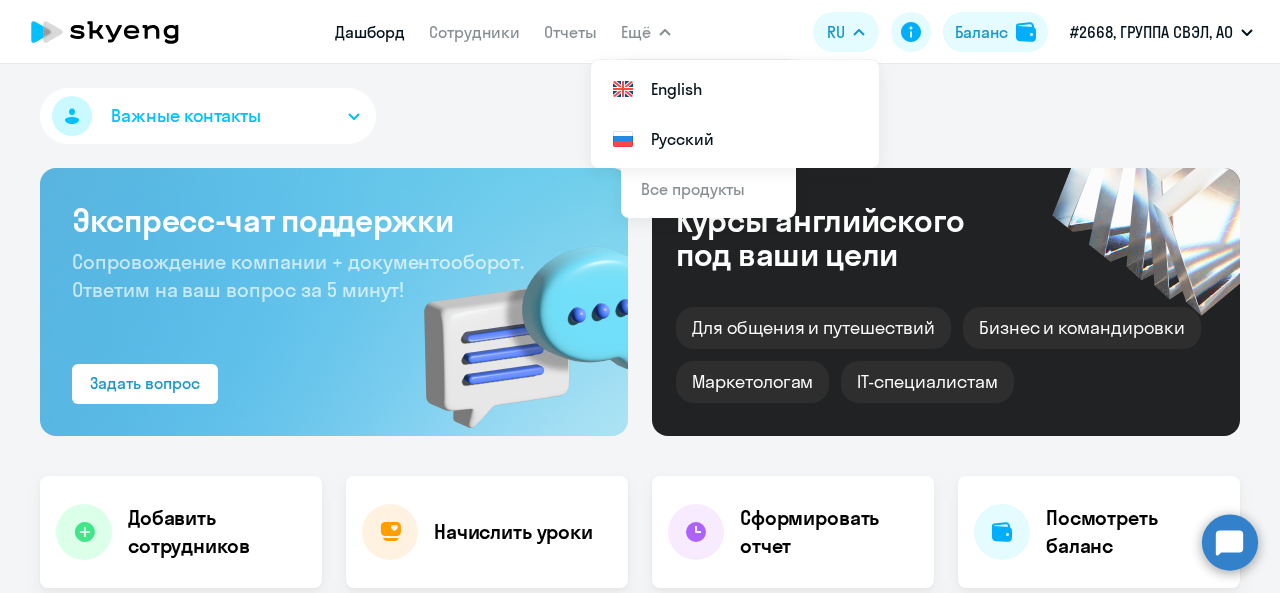 click on "Важные контакты" 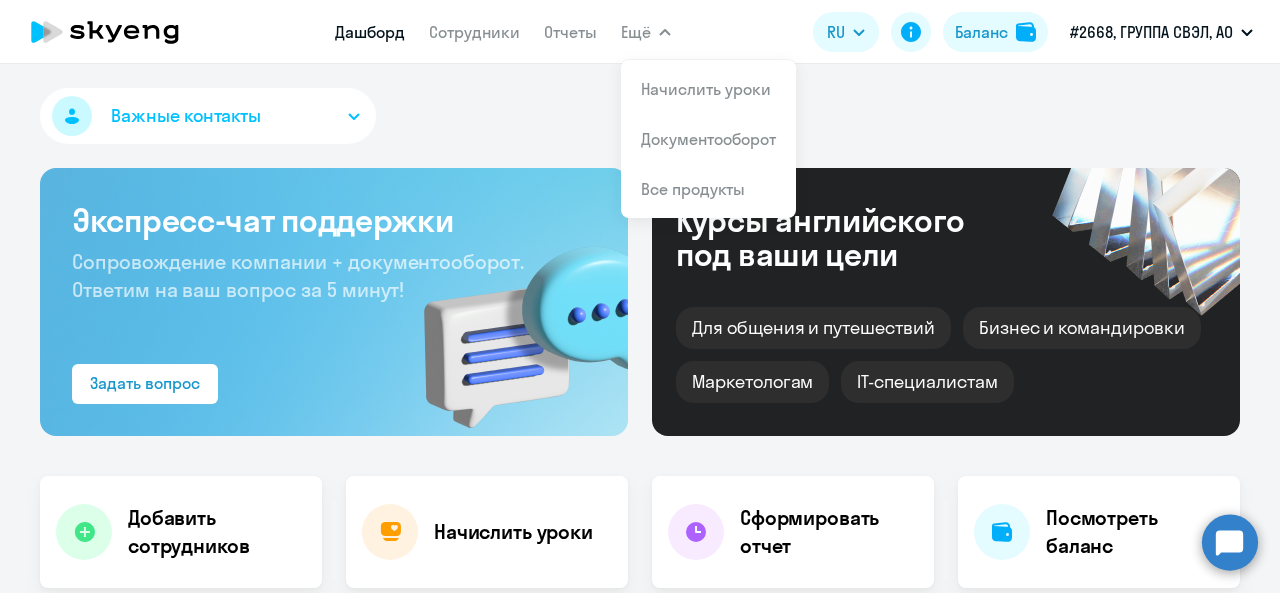 click on "Баланс   #[NUMBER], ГРУППА СВЭЛ, АО
#[NUMBER], НИЗМК, АО   ООО «Свердловэлектро», СВЕРДЛОВЭЛЕКТРО, ООО   #101731, СВЭЛ-СИЛОВЫЕ ТРАНСФОРМАТОРЫ, ООО   ООО «СВЭЛ АЙТИ», ГРУППА СВЭЛ, АО   #[NUMBER], ГРУППА СВЭЛ, АО" at bounding box center [640, 32] 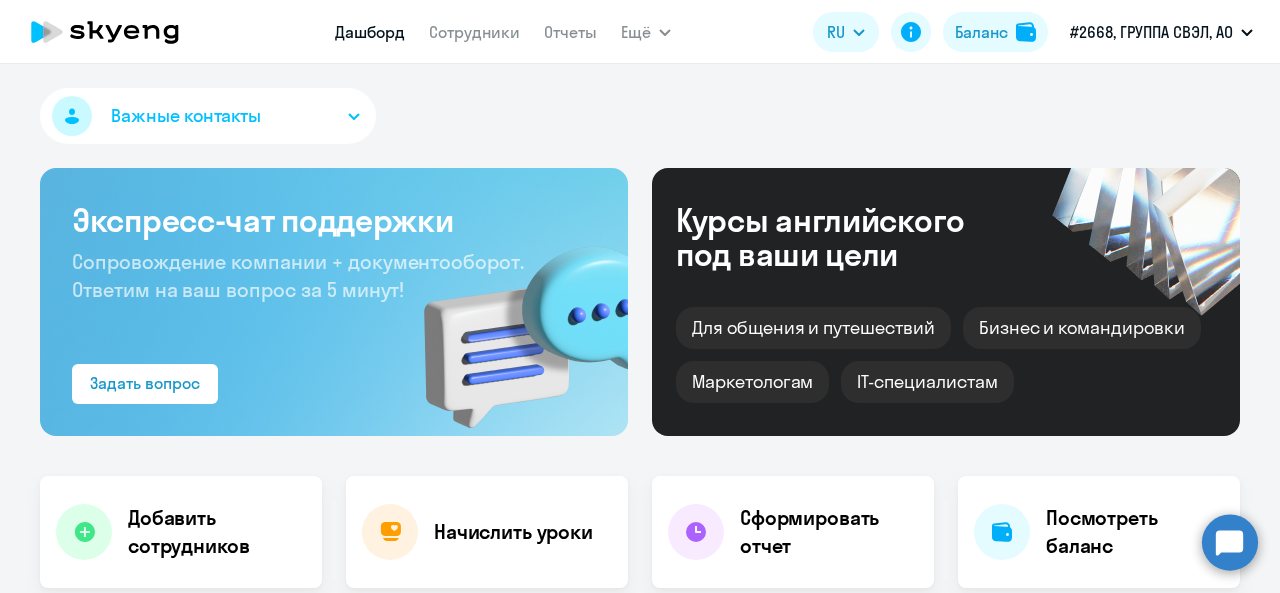 click on "Баланс   #[NUMBER], ГРУППА СВЭЛ, АО
#[NUMBER], НИЗМК, АО   ООО «Свердловэлектро», СВЕРДЛОВЭЛЕКТРО, ООО   #101731, СВЭЛ-СИЛОВЫЕ ТРАНСФОРМАТОРЫ, ООО   ООО «СВЭЛ АЙТИ», ГРУППА СВЭЛ, АО   #[NUMBER], ГРУППА СВЭЛ, АО" at bounding box center (640, 32) 